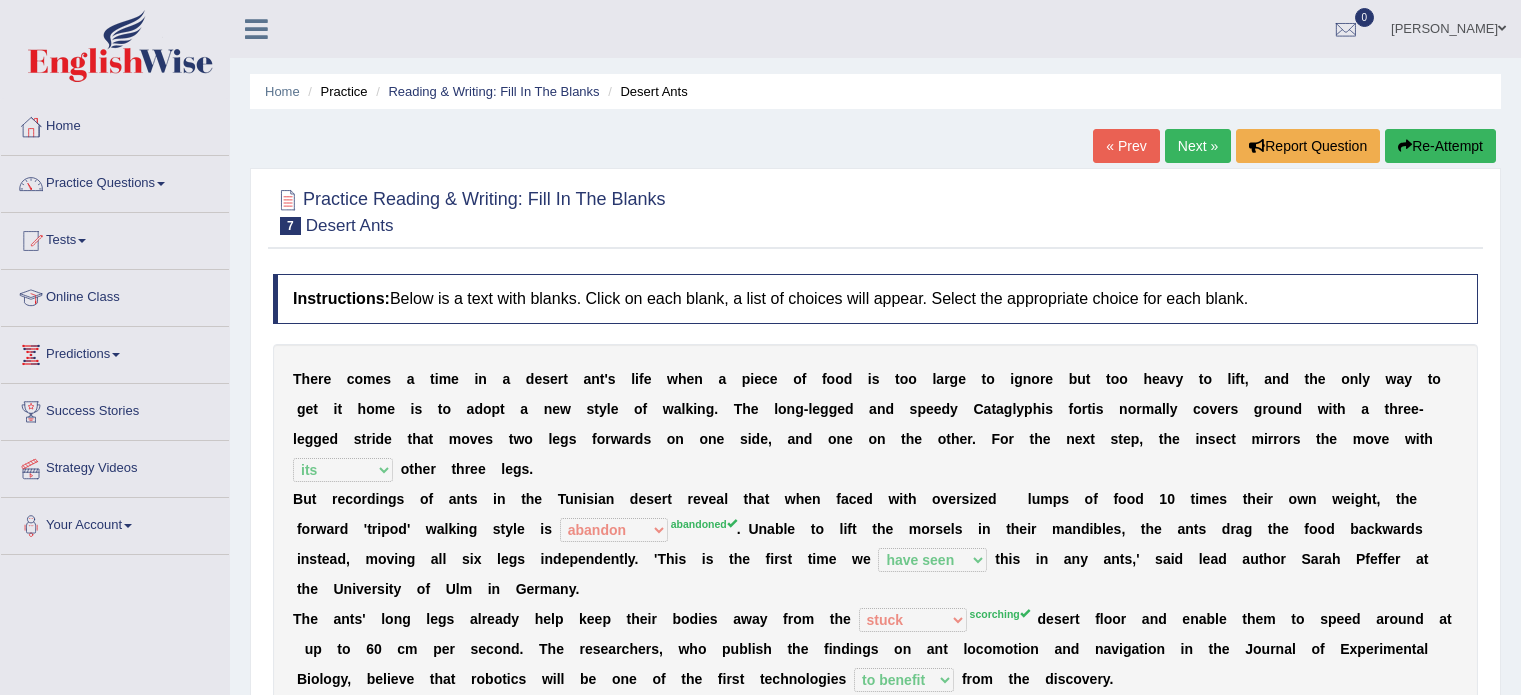 select on "its" 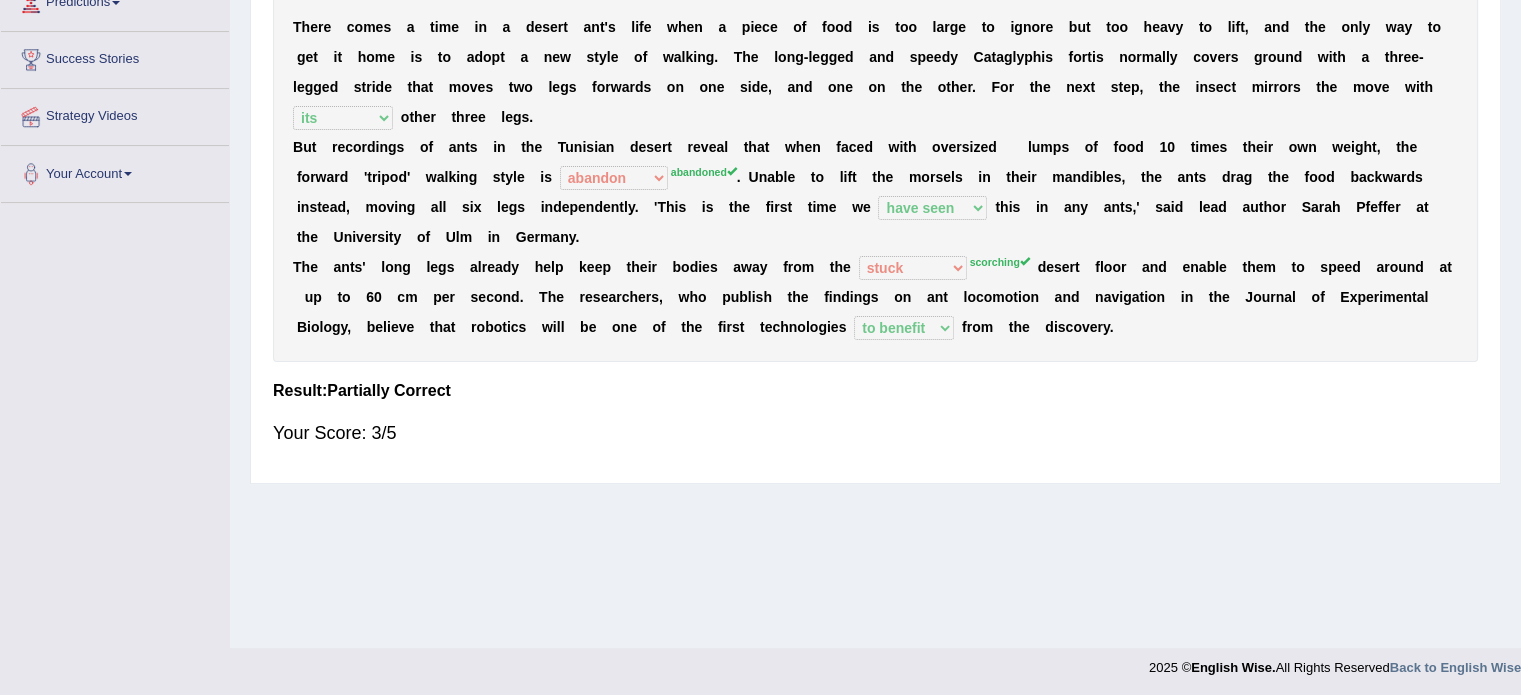 scroll, scrollTop: 0, scrollLeft: 0, axis: both 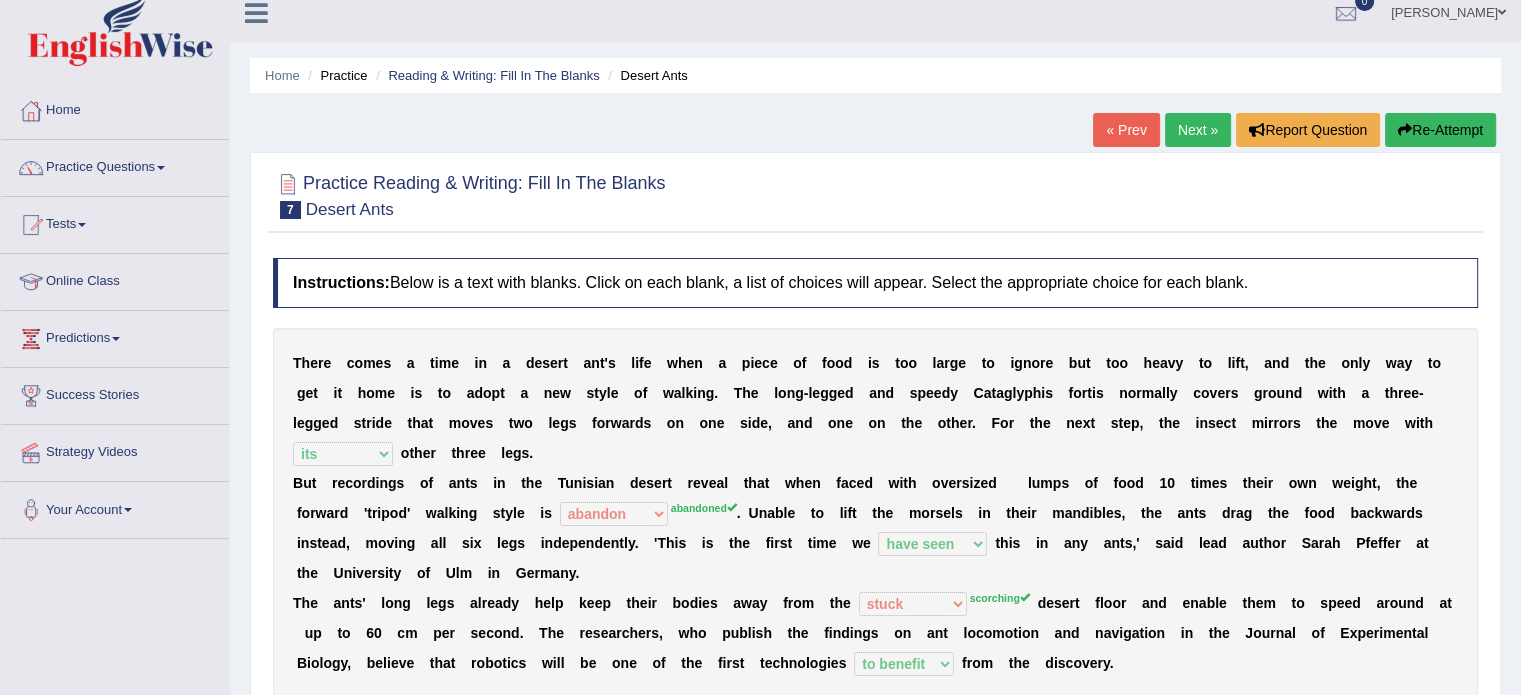 click on "Next »" at bounding box center (1198, 130) 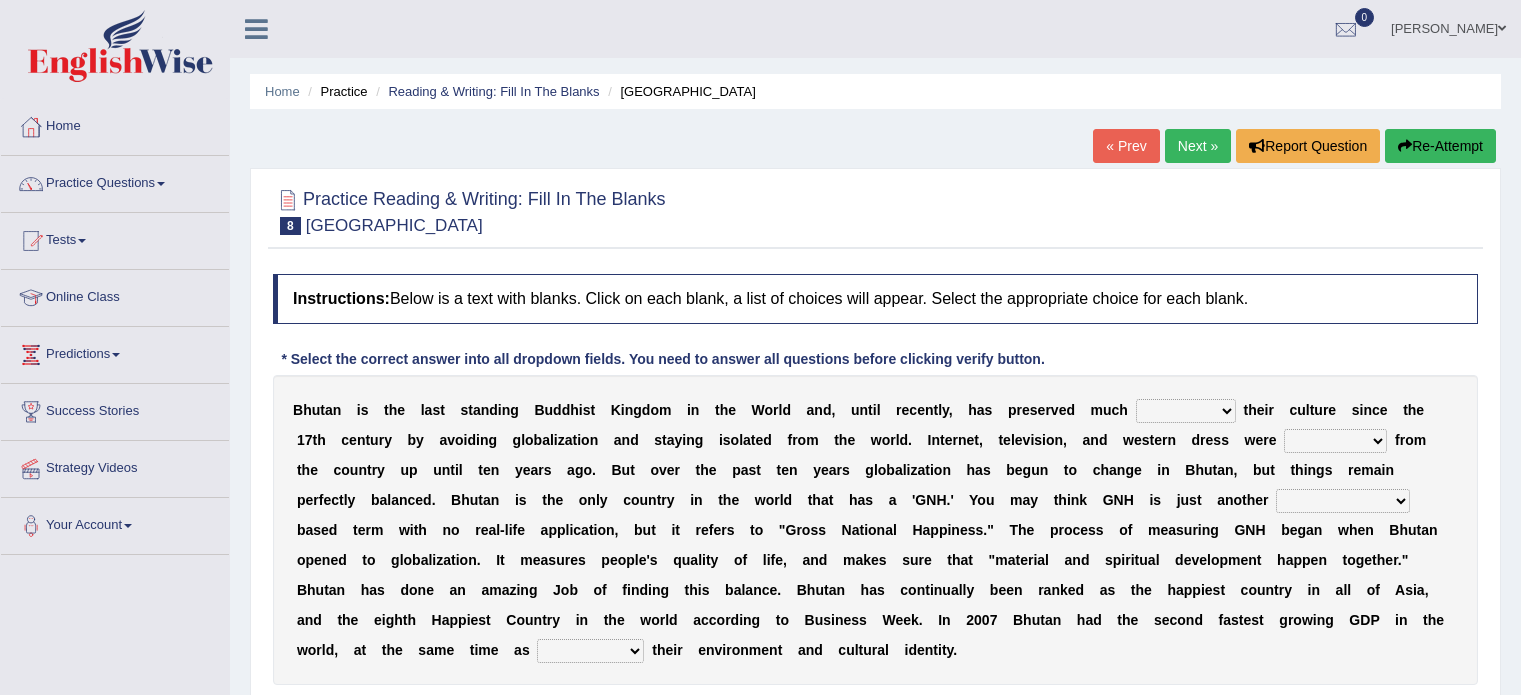 scroll, scrollTop: 0, scrollLeft: 0, axis: both 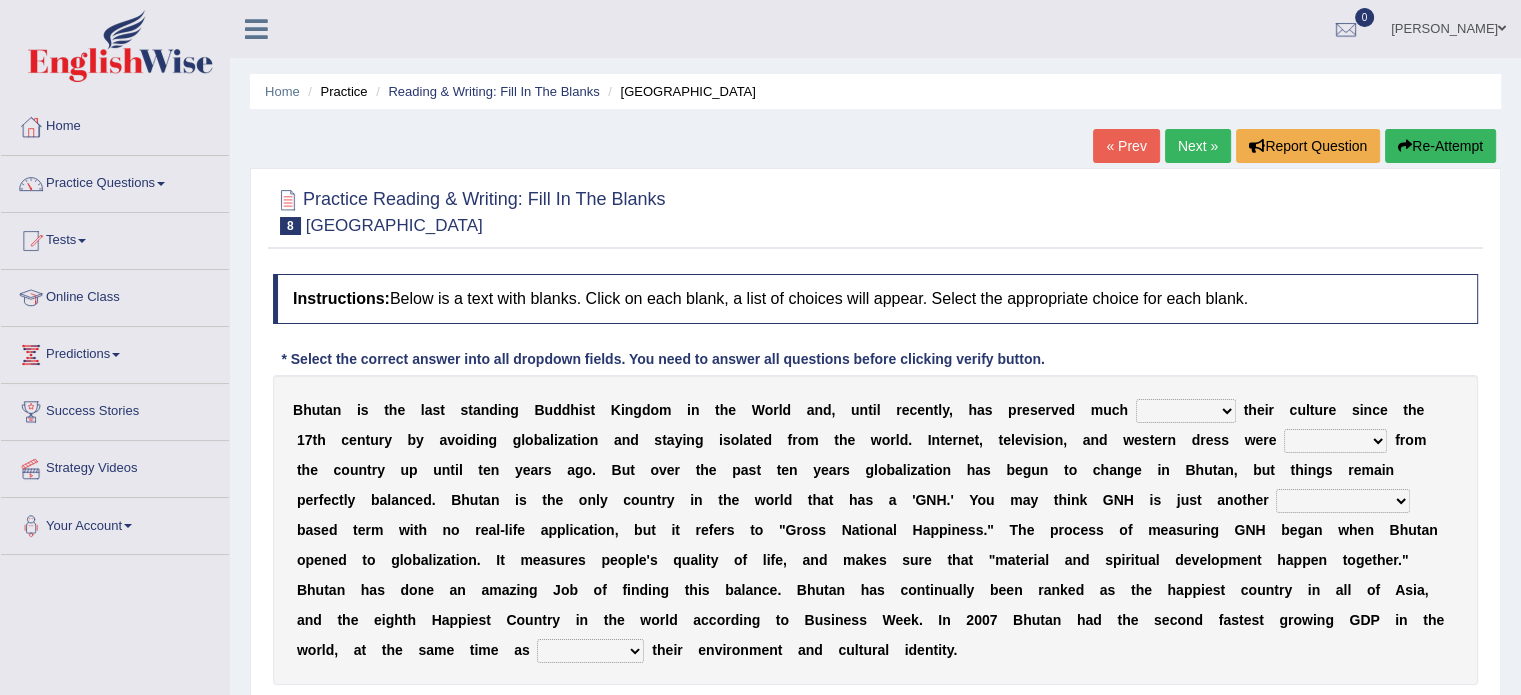 click on "B h u t a n       i s       t h e       l a s t       s t a n d i n g       B u d d h i s t       K i n g d o m       i n       t h e       W o r l d       a n d ,       u n t i l       r e c e n t l y ,       h a s       p r e s e r v e d       m u c h    of about to for    t h e i r       c u l t u r e       s i n c e       t h e       1 7 t h       c e n t u r y       b y       a v o i d i n g       g l o b a l i z a t i o n       a n d       s t a y i n g       i s o l a t e d       f r o m       t h e       w o r l d .       I n t e r n e t ,       t e l e v i s i o n ,       a n d       w e s t e r n       d r e s s       w e r e    summoned observed displayed banned    f r o m       t h e       c o u n t r y       u p       u n t i l       [DATE] o .       B u t       o v e r       t h e       p a s t       t e n       y e a r s       g l o b a l i z a t i o n       h a s" at bounding box center [875, 530] 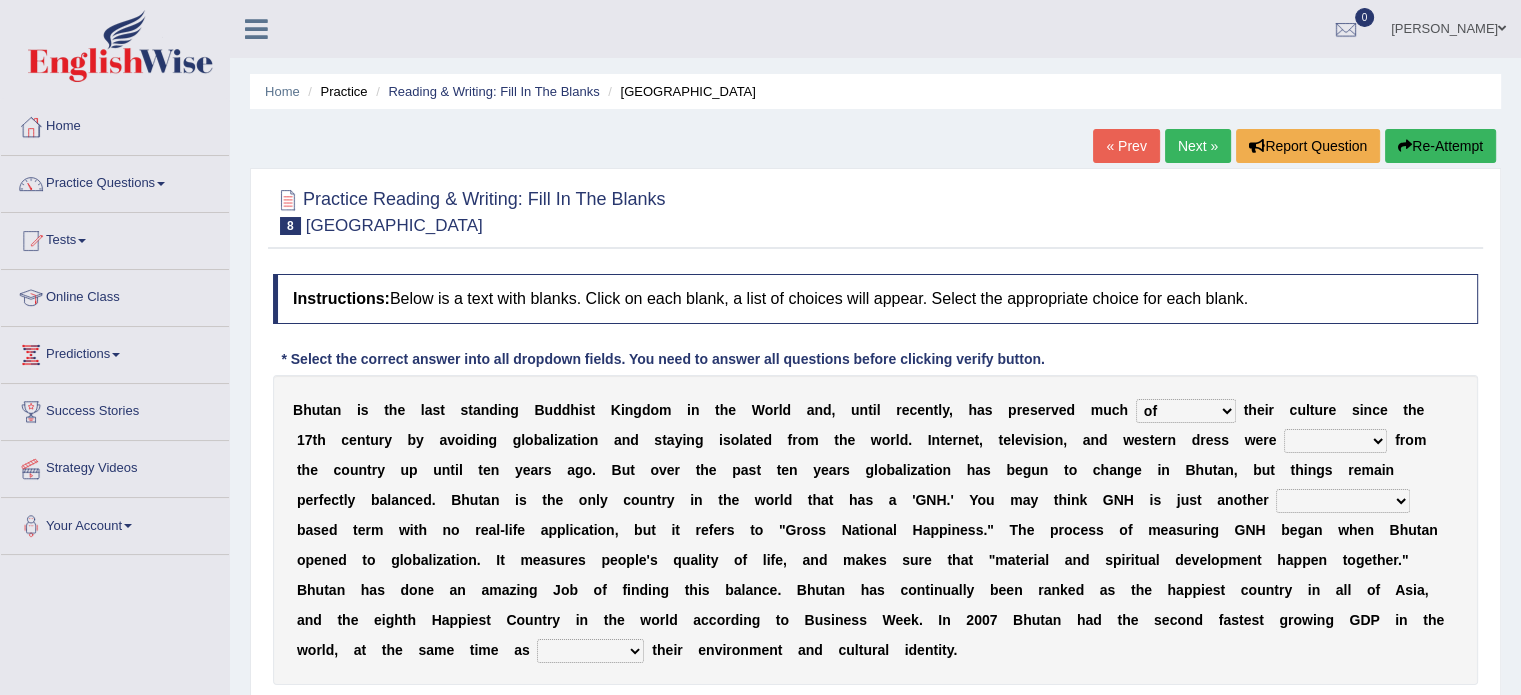 click on "of about to for" at bounding box center [1186, 411] 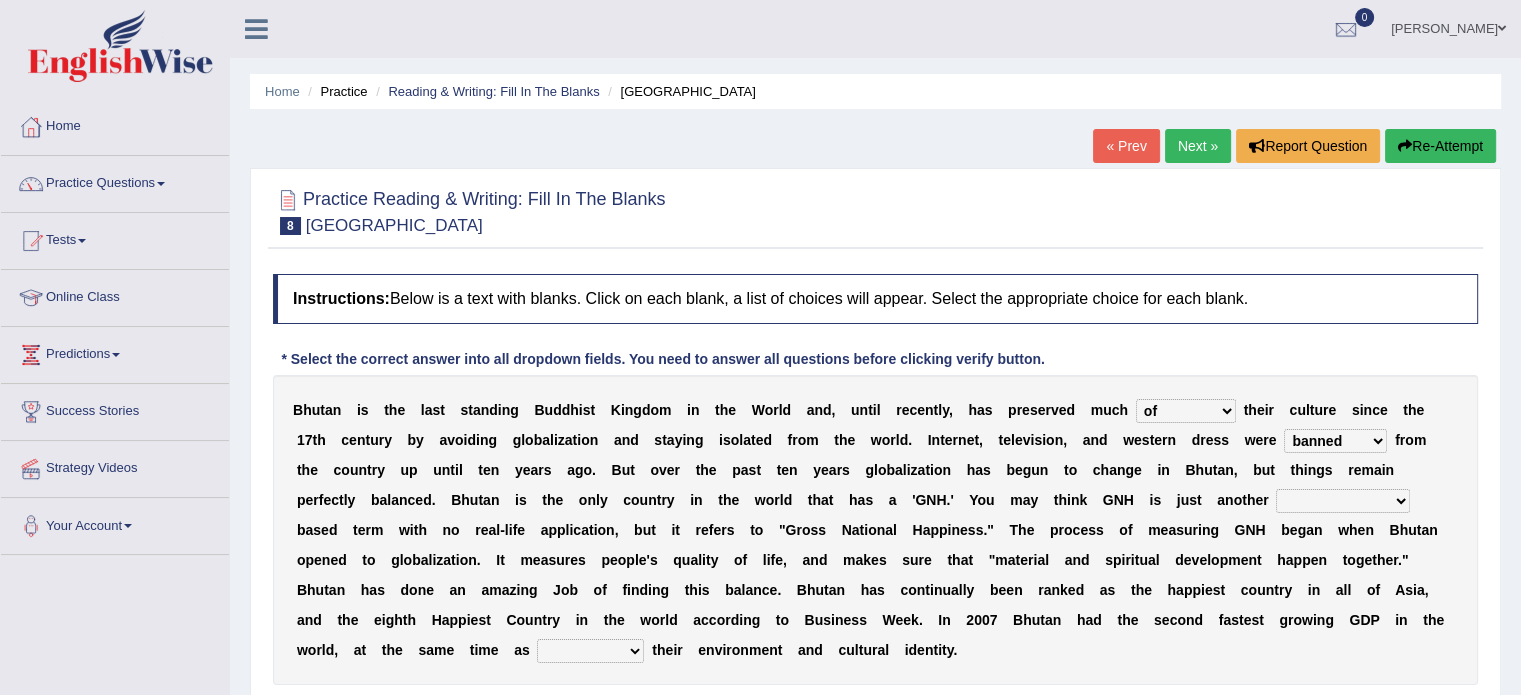 click on "summoned observed displayed banned" at bounding box center [1335, 441] 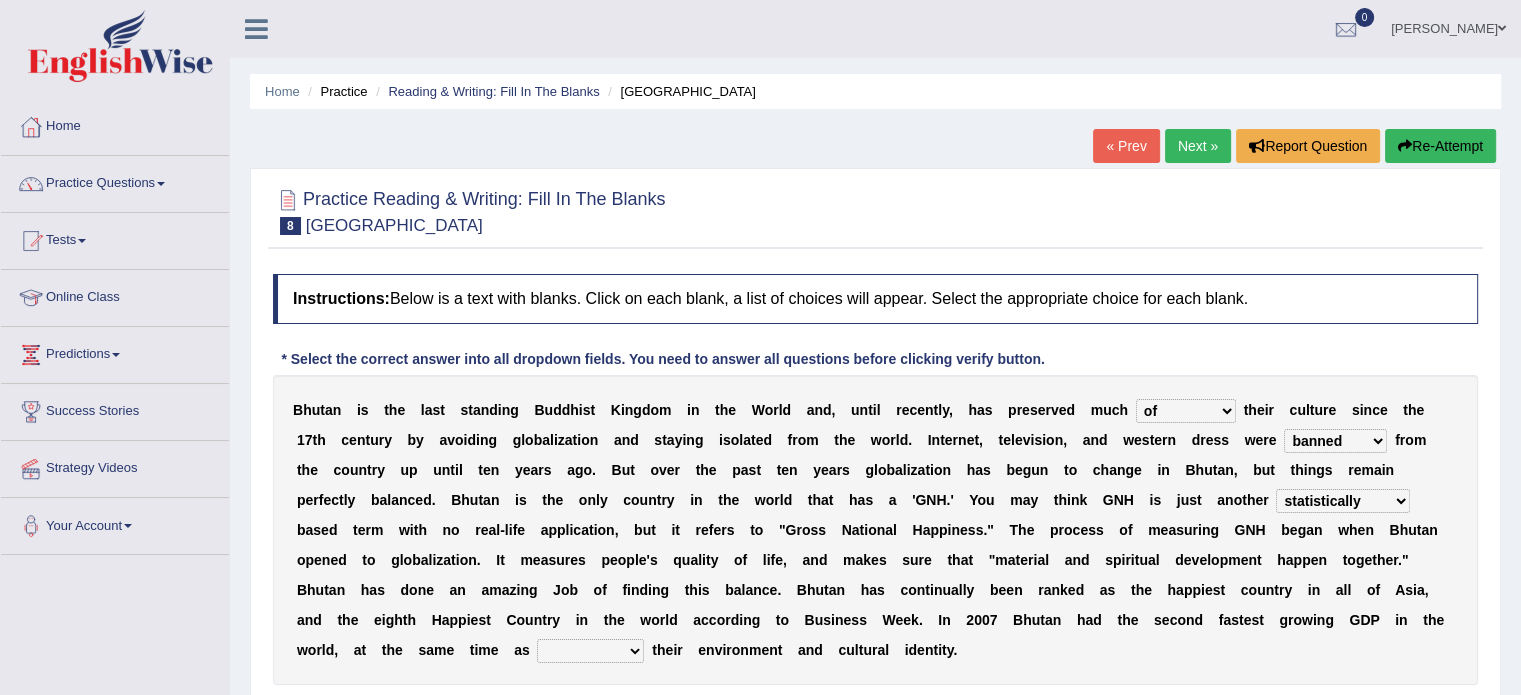 click on "statistically barely overwhelmingly roughly" at bounding box center (1343, 501) 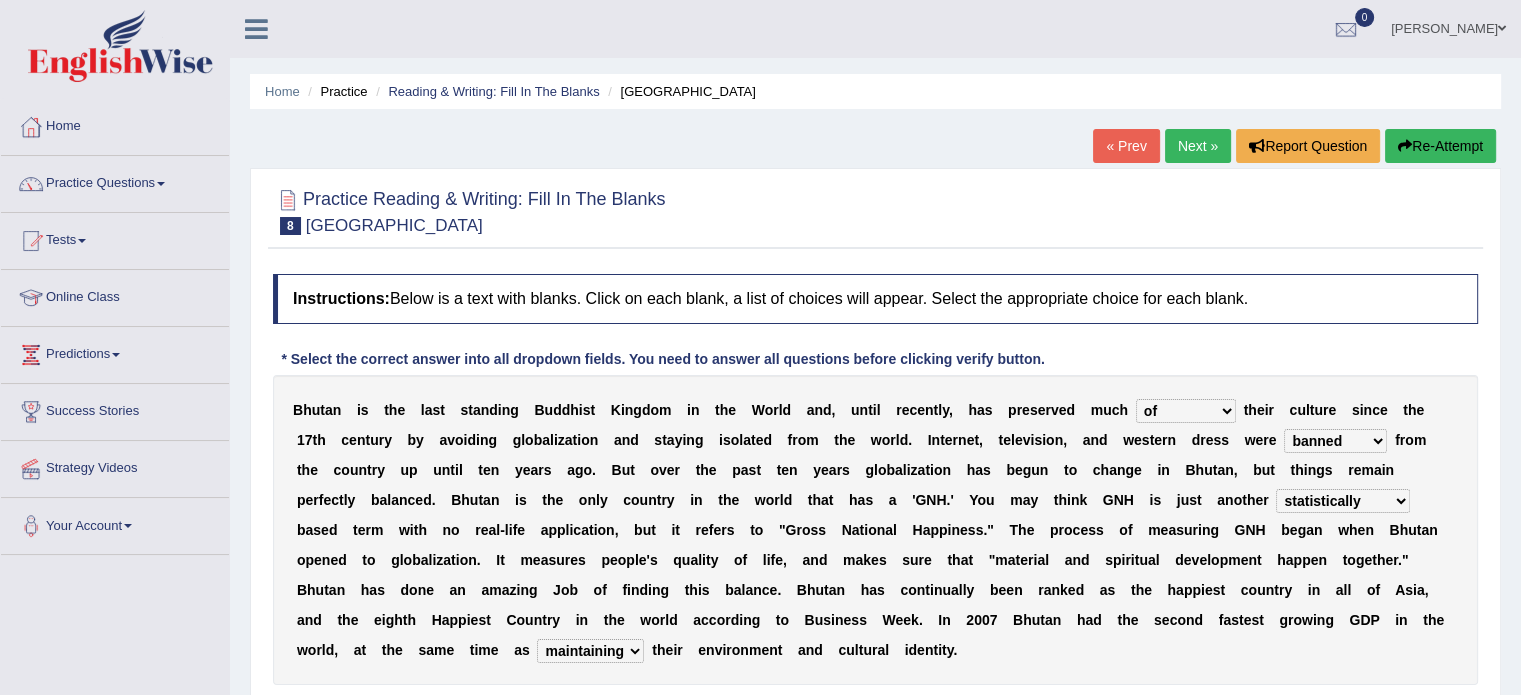 click on "demeaning intruding maintaining mourning" at bounding box center (590, 651) 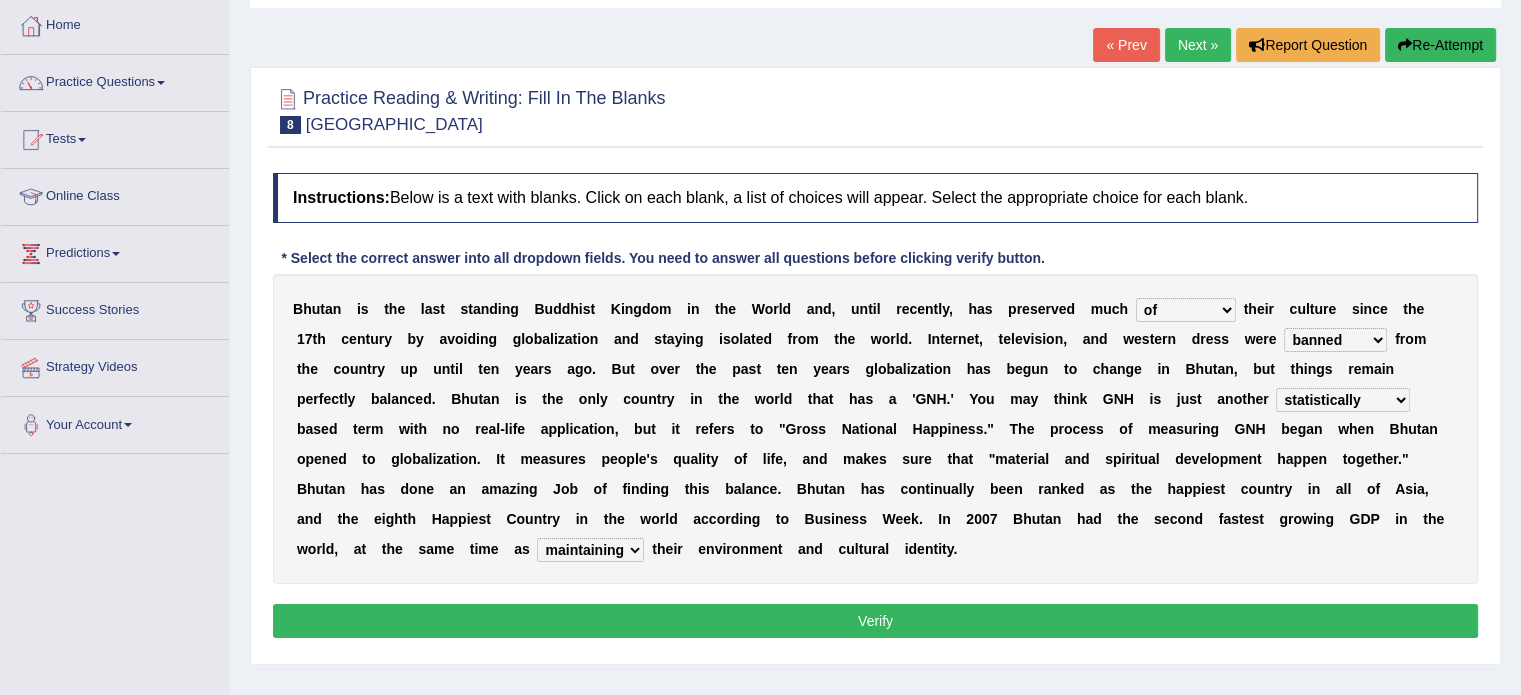 scroll, scrollTop: 120, scrollLeft: 0, axis: vertical 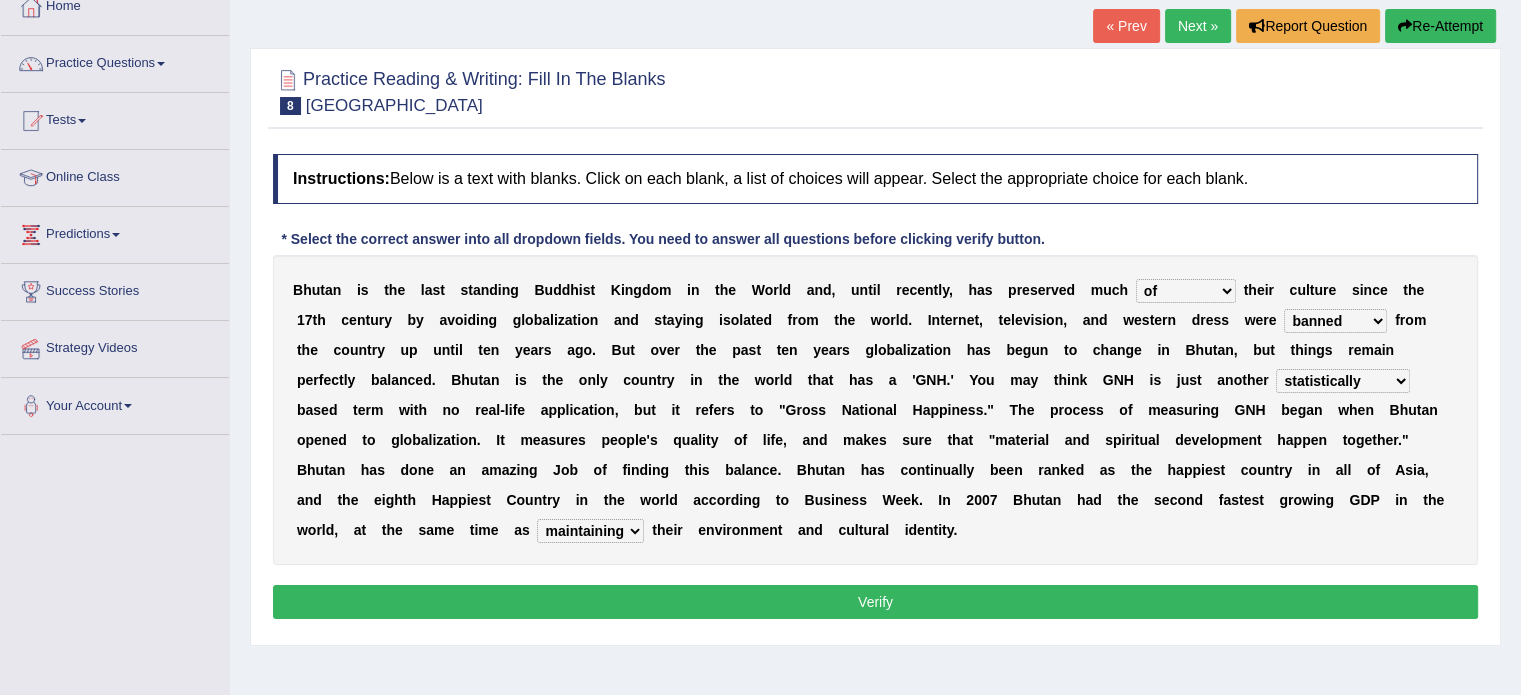 click on "Verify" at bounding box center (875, 602) 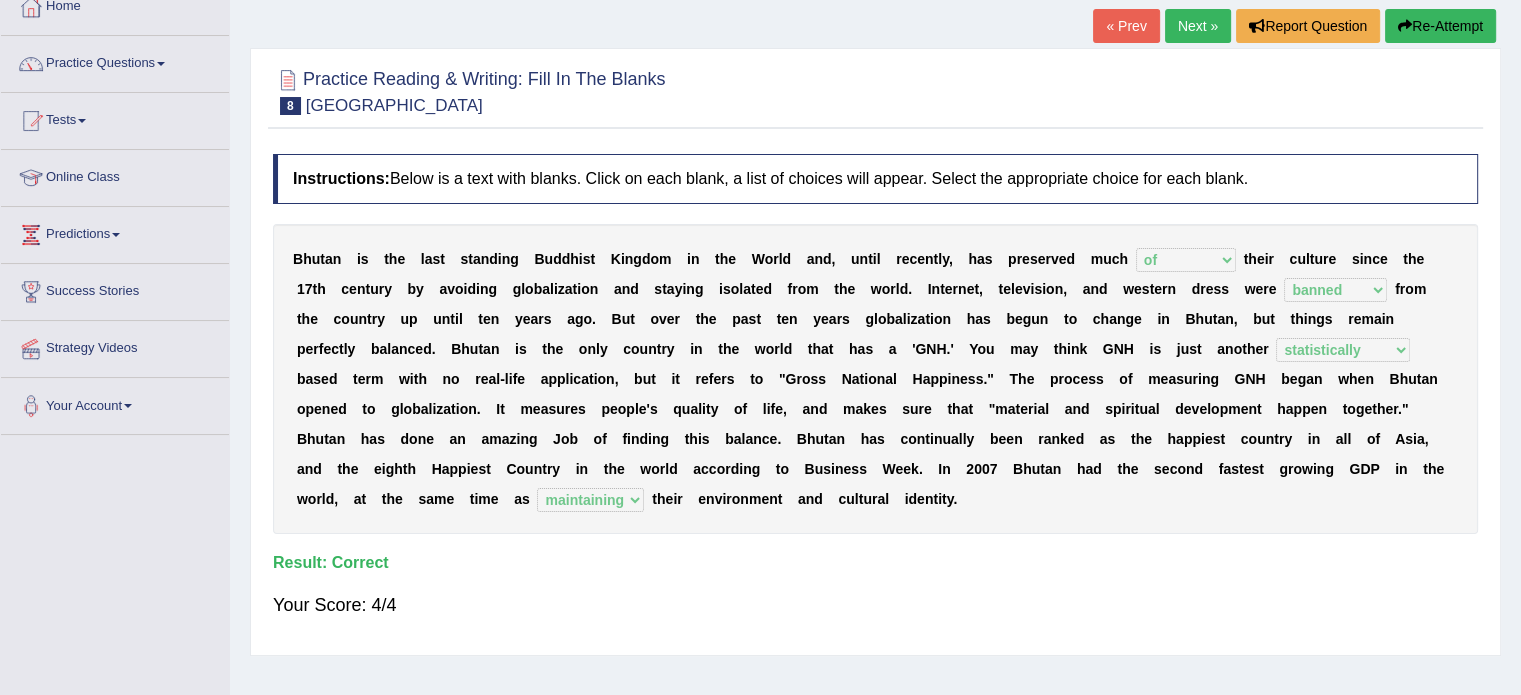 click on "Next »" at bounding box center [1198, 26] 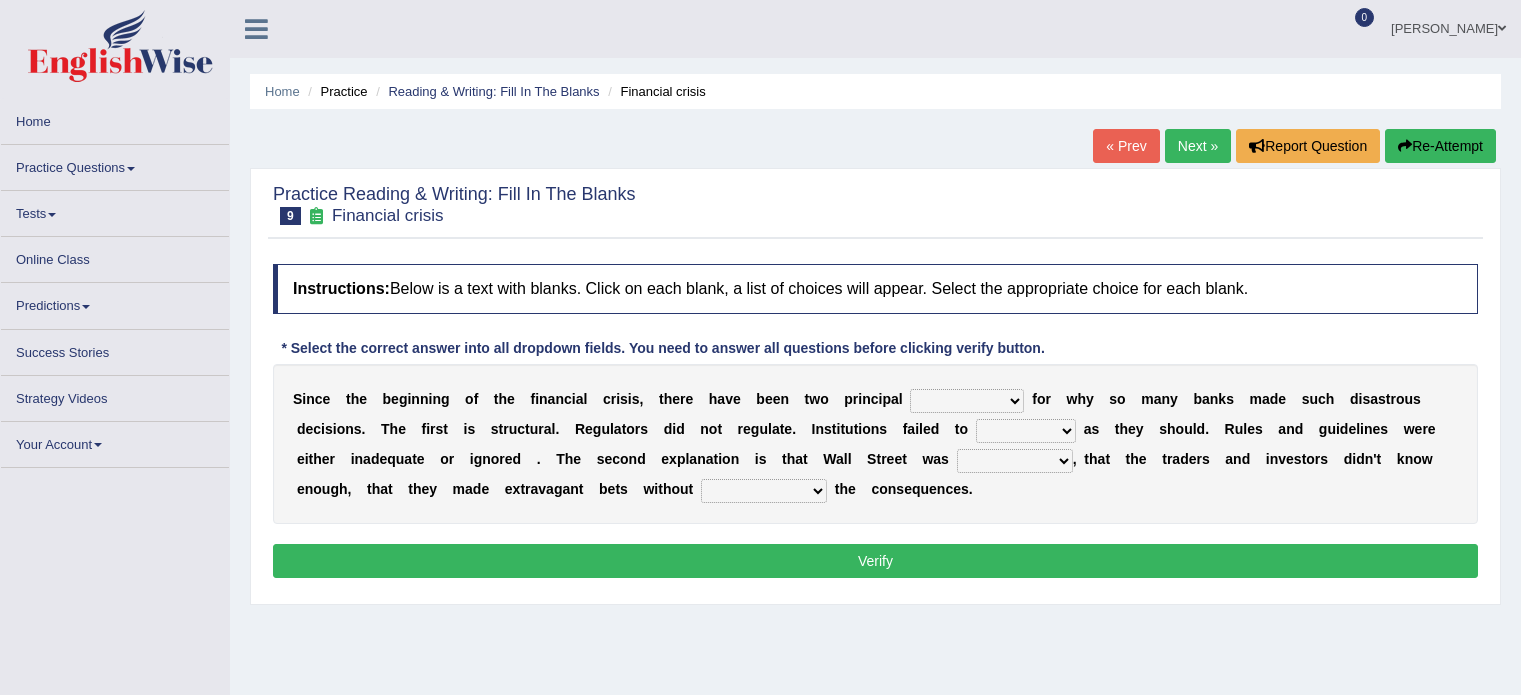 scroll, scrollTop: 0, scrollLeft: 0, axis: both 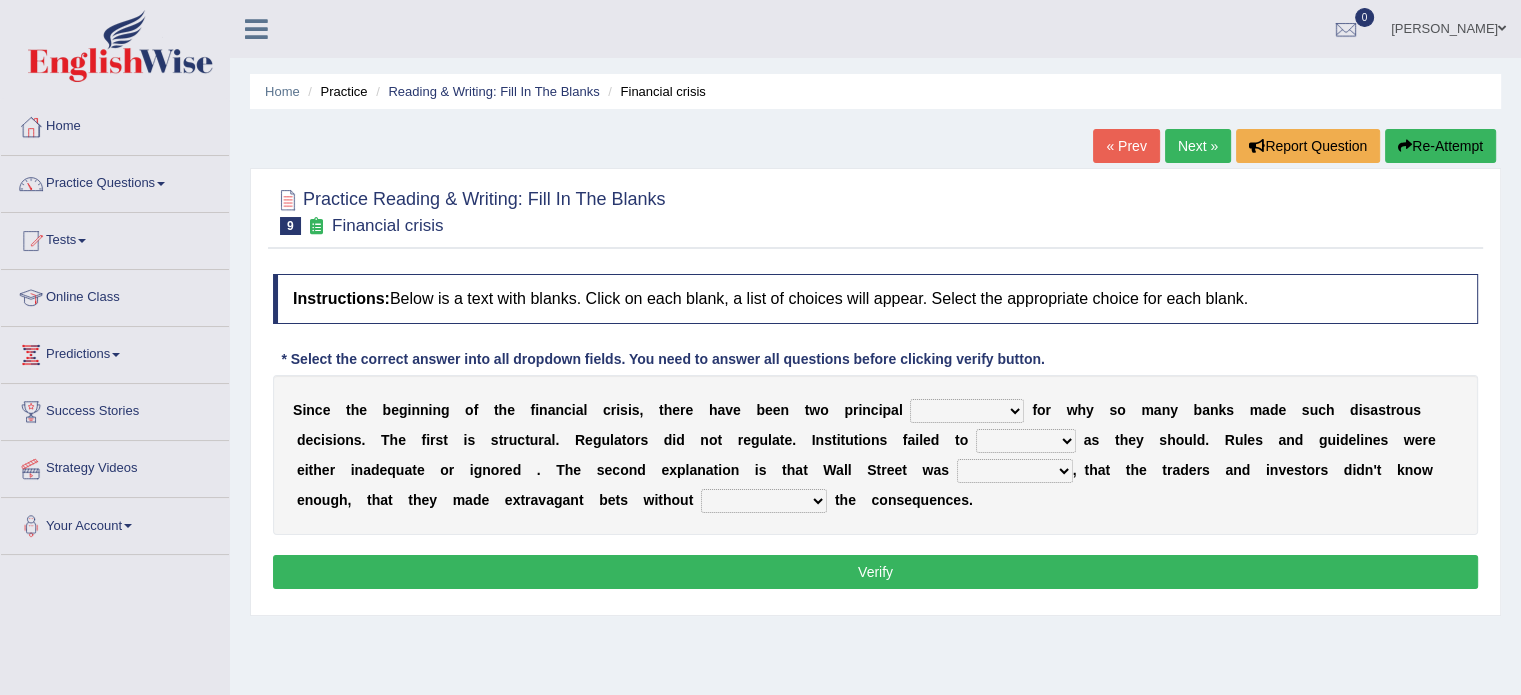 click on "explanations debates excuses examples" at bounding box center [967, 411] 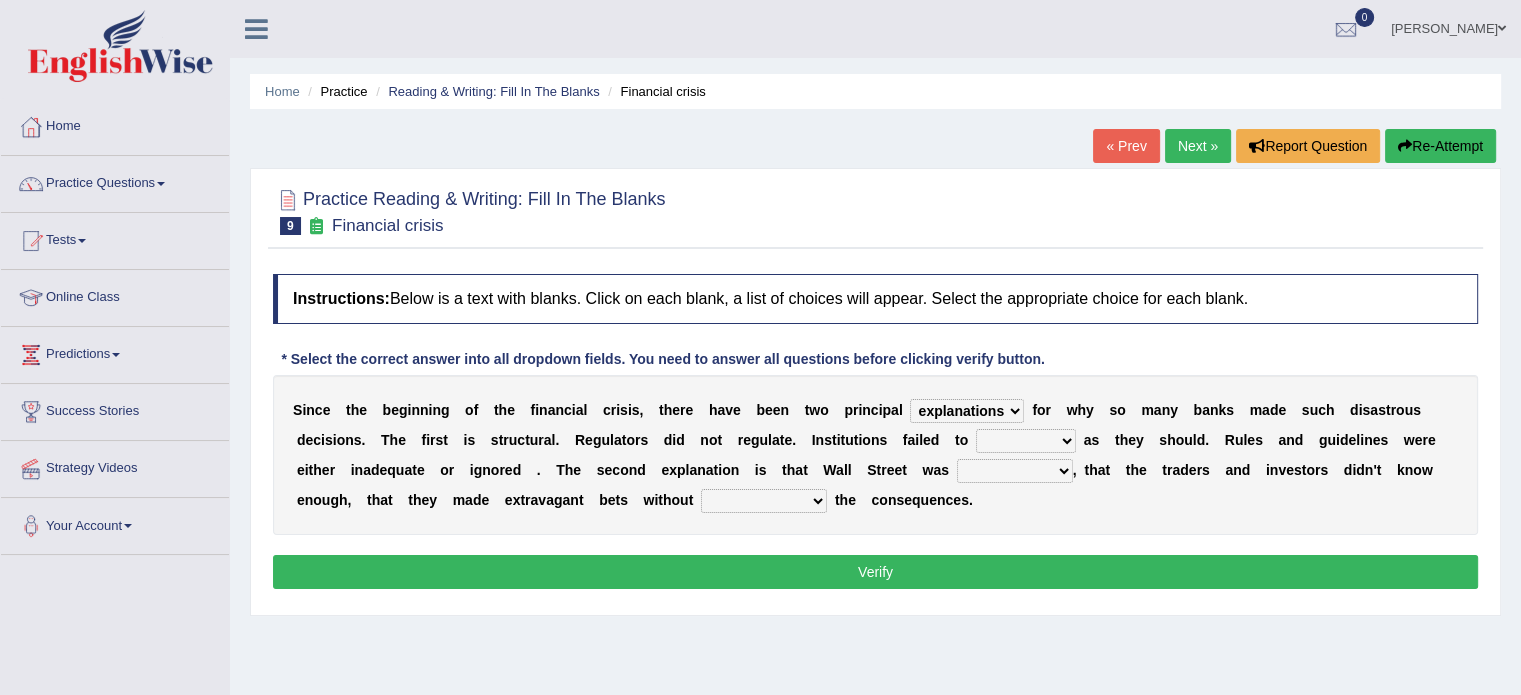 click on "explanations debates excuses examples" at bounding box center (967, 411) 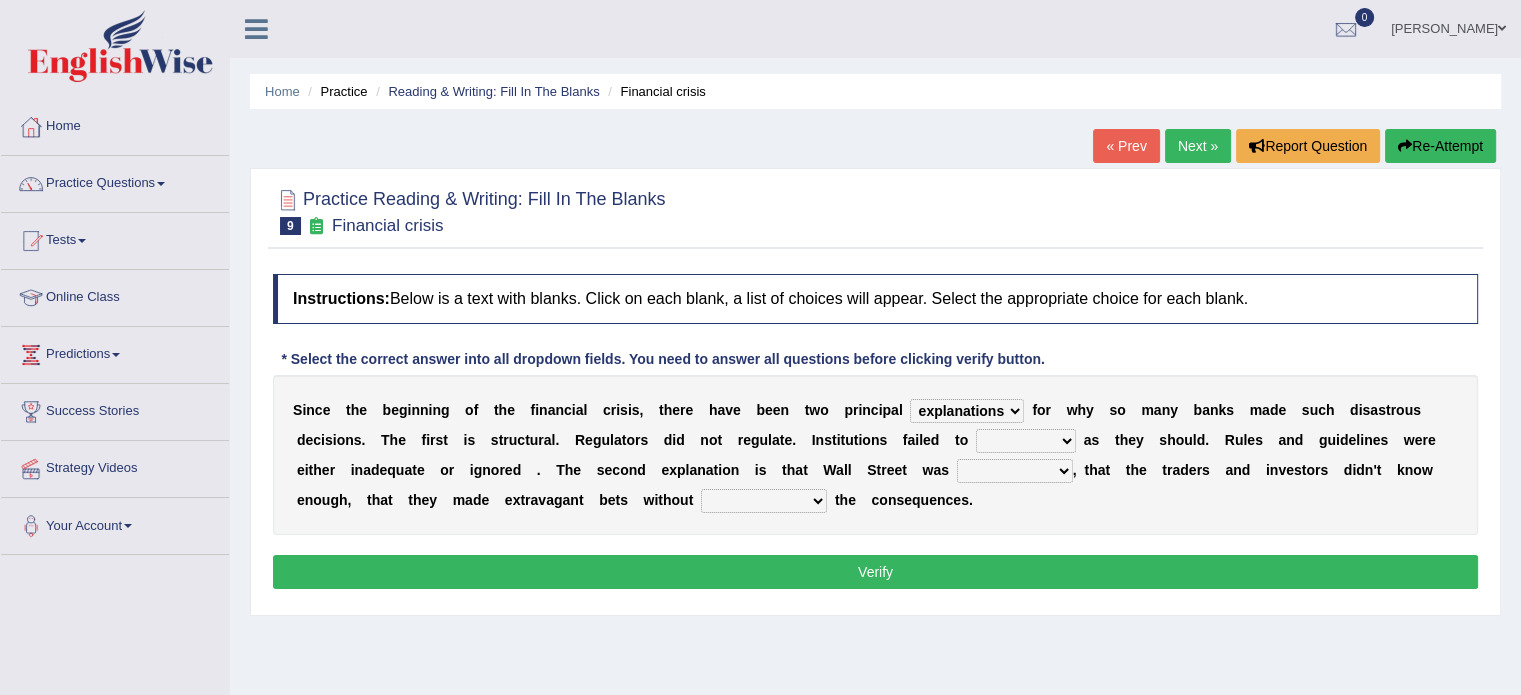 click on "function use stabilize maintain" at bounding box center [1026, 441] 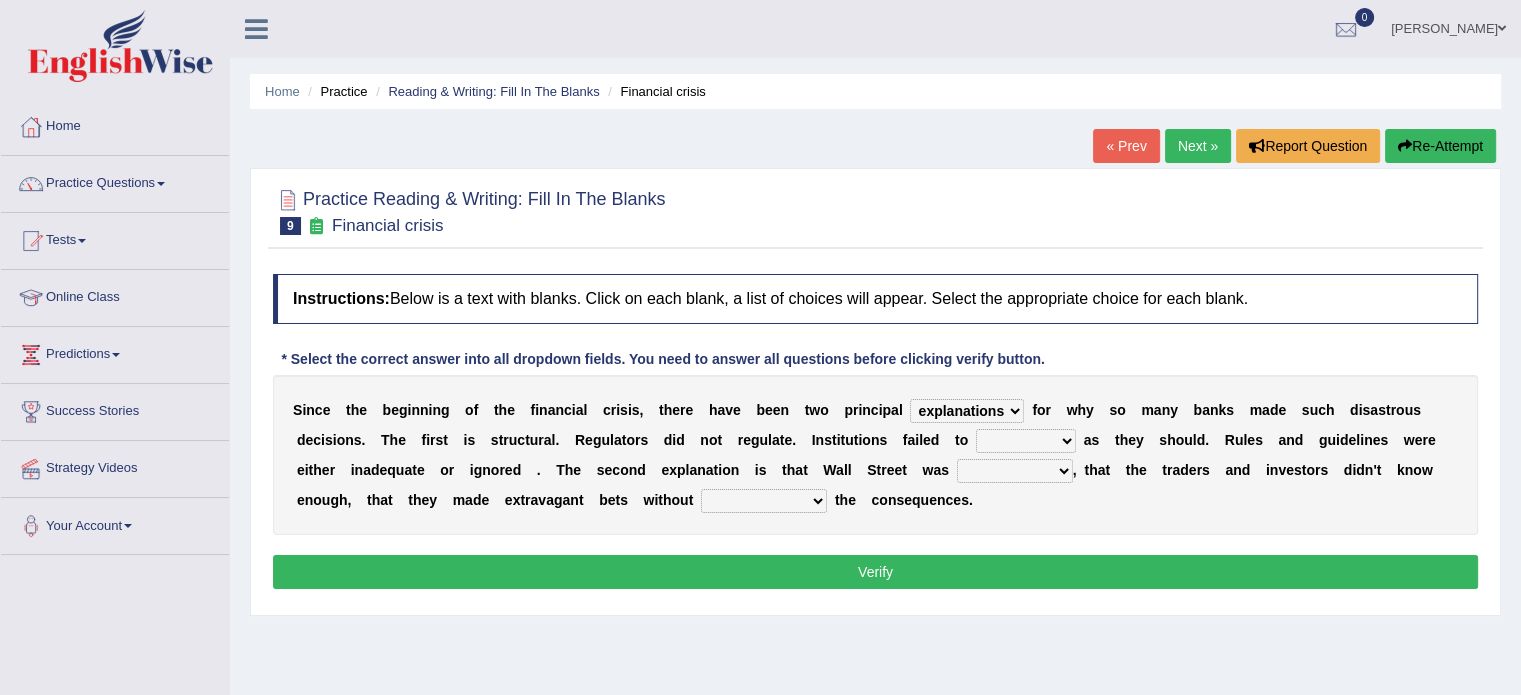 select on "function" 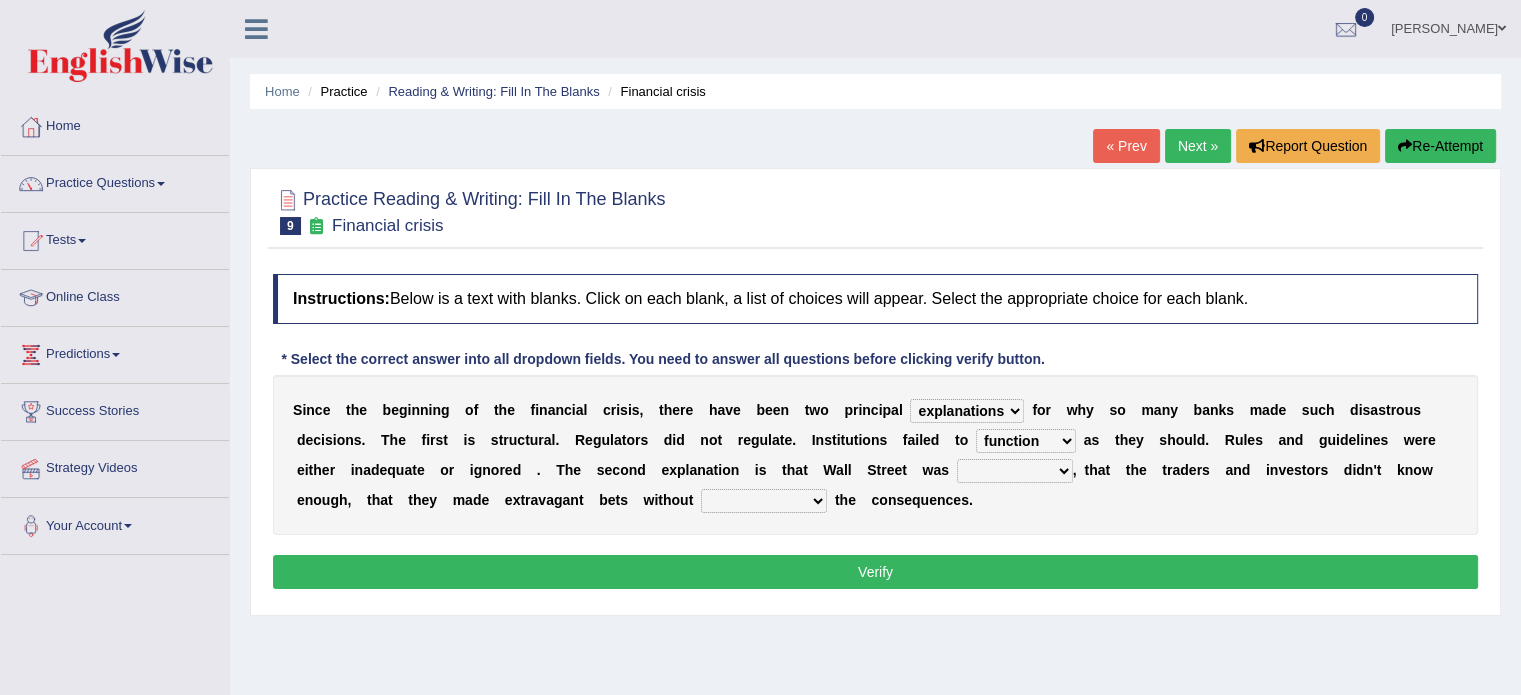 click on "function use stabilize maintain" at bounding box center (1026, 441) 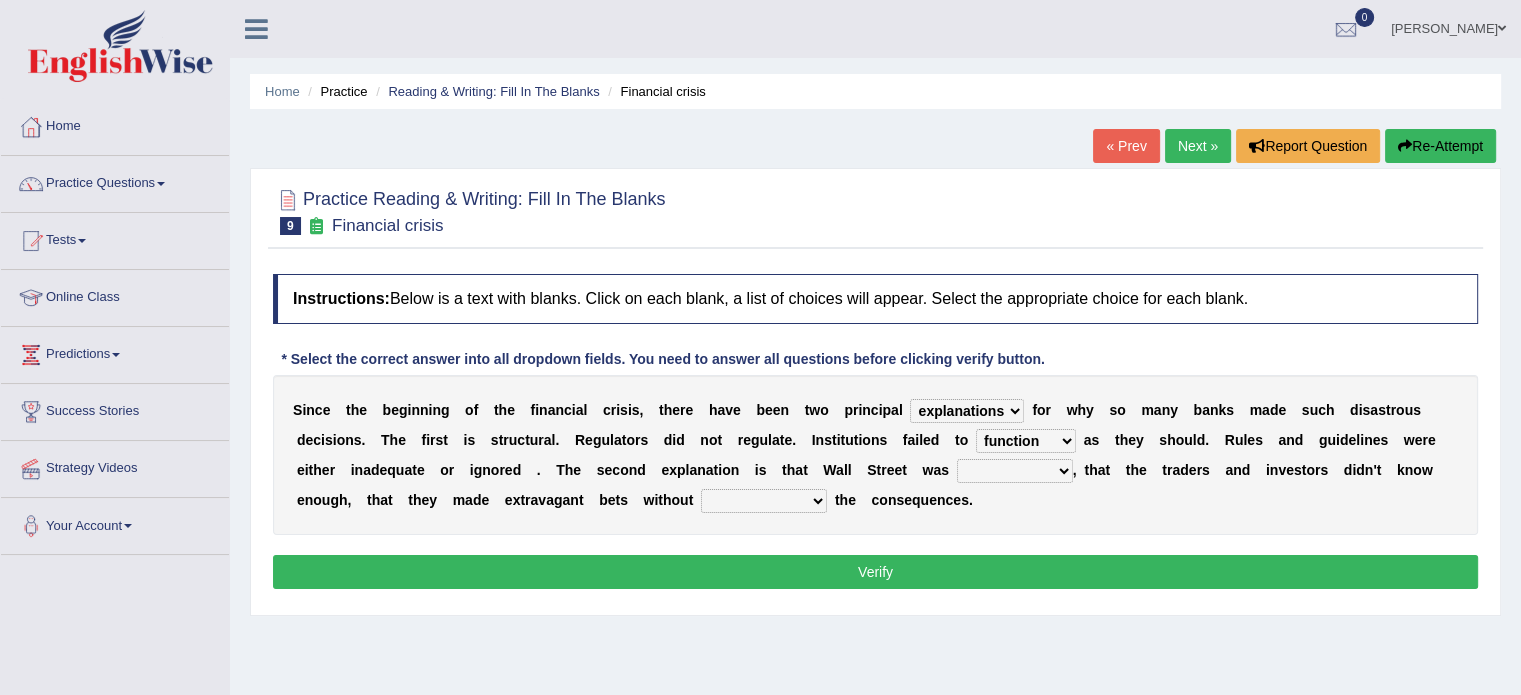 click on "rough rampant incompetent irresponsible" at bounding box center (1015, 471) 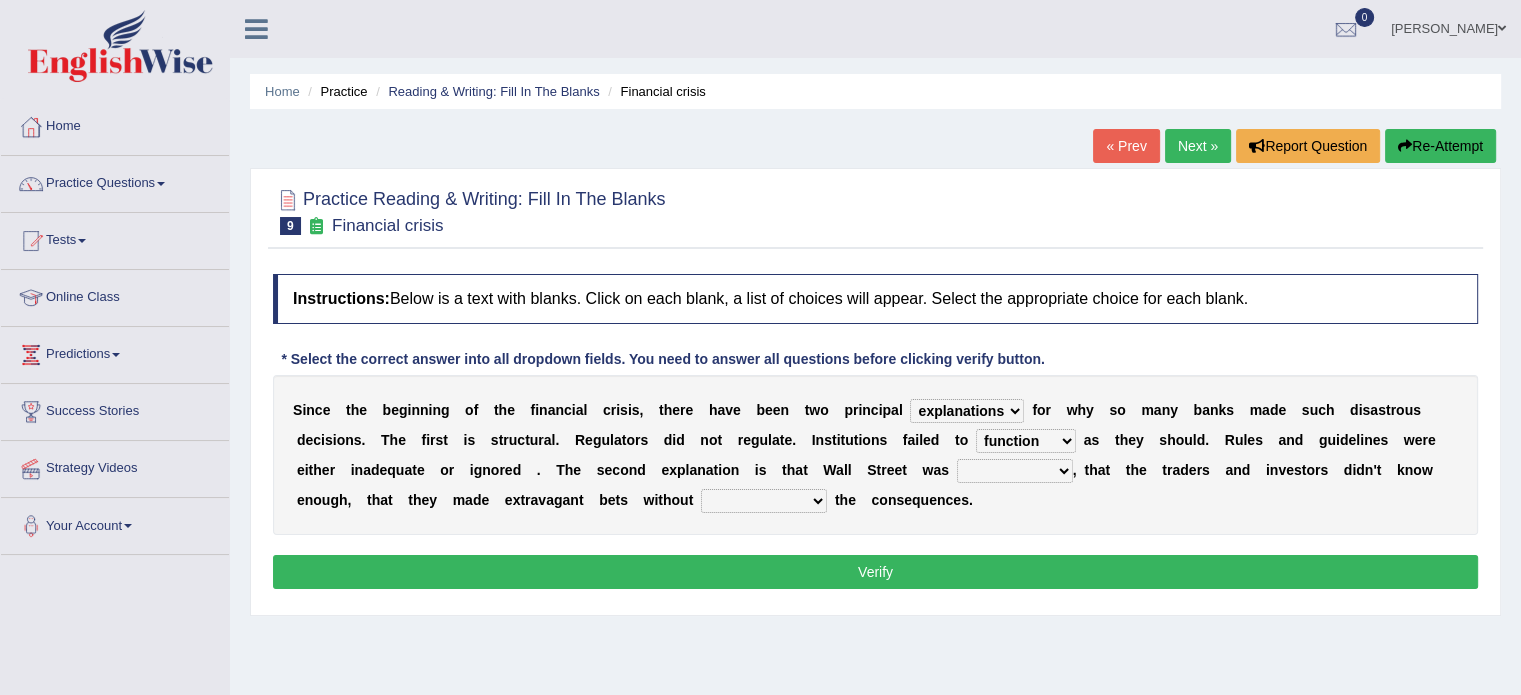 select on "irresponsible" 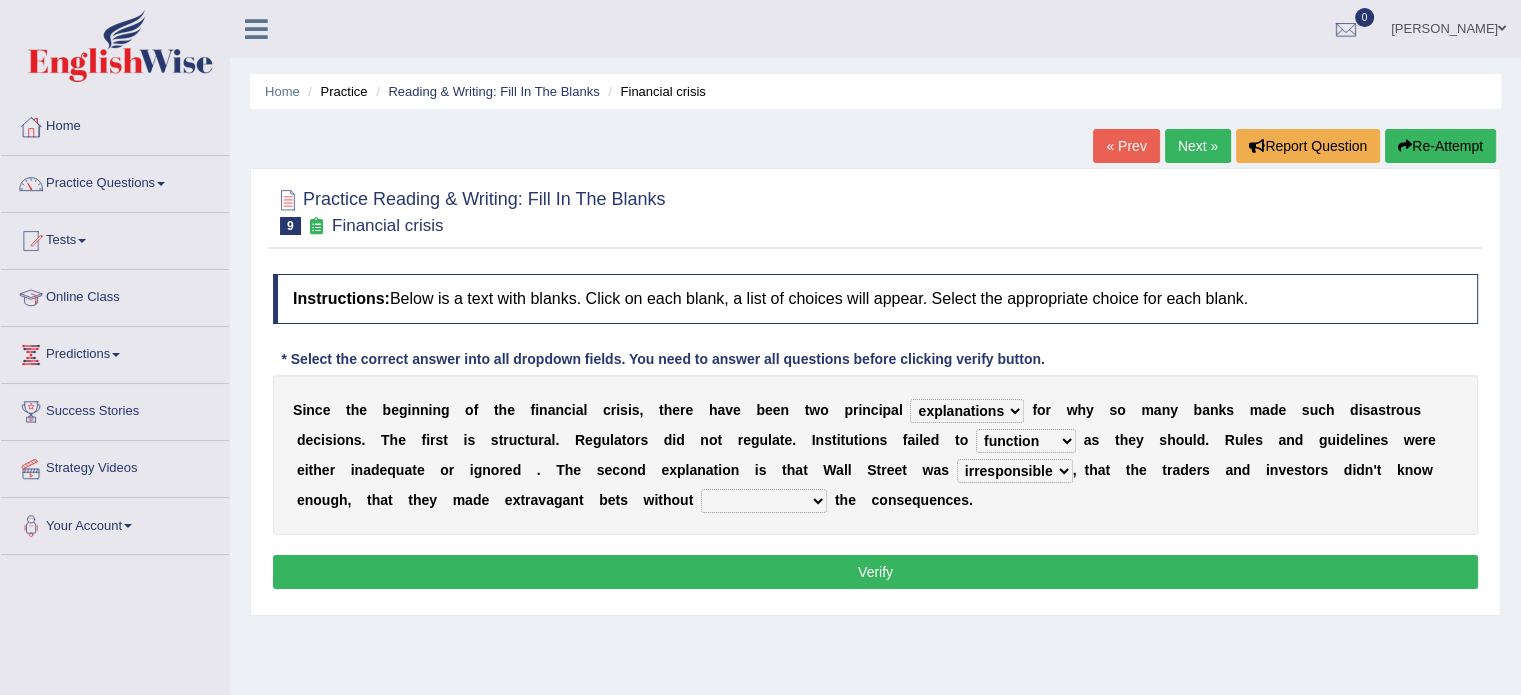 click on "counting understanding correcting valuing" at bounding box center [764, 501] 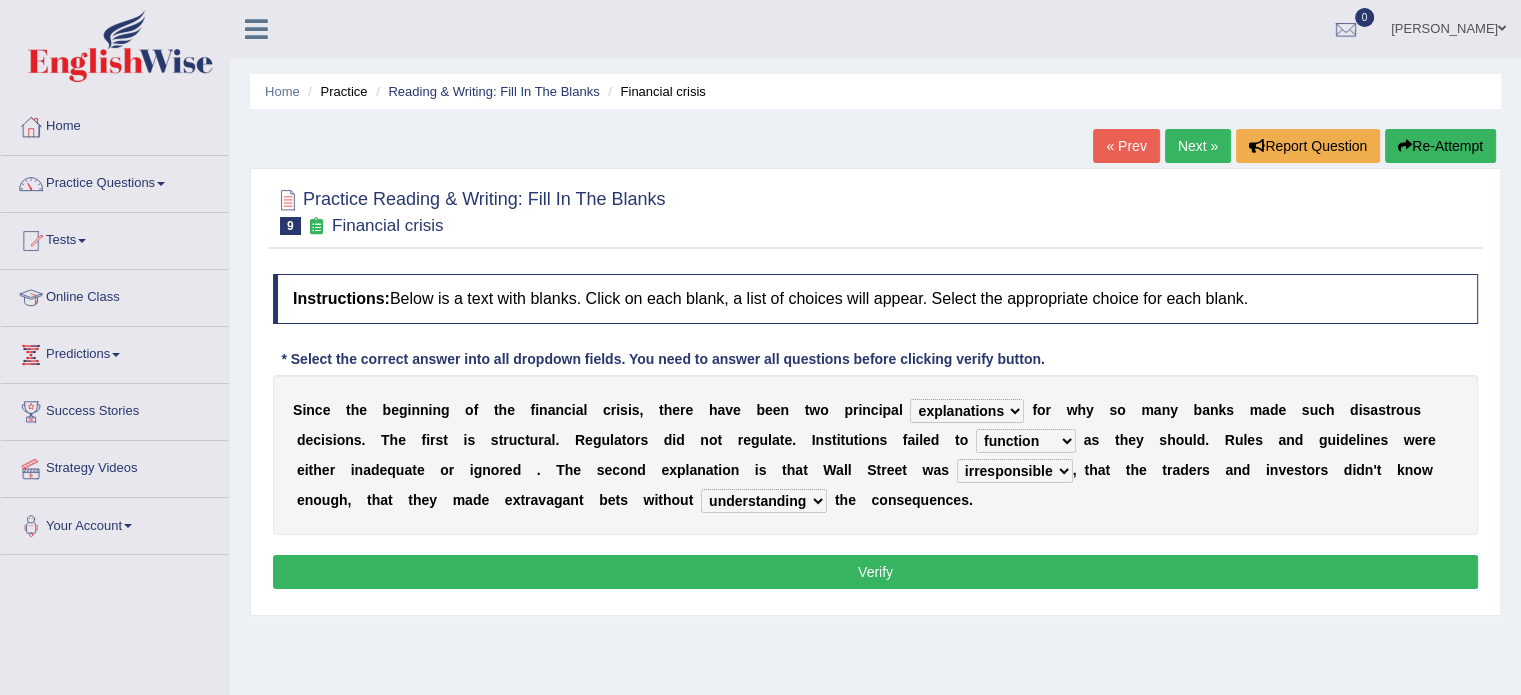 click on "counting understanding correcting valuing" at bounding box center (764, 501) 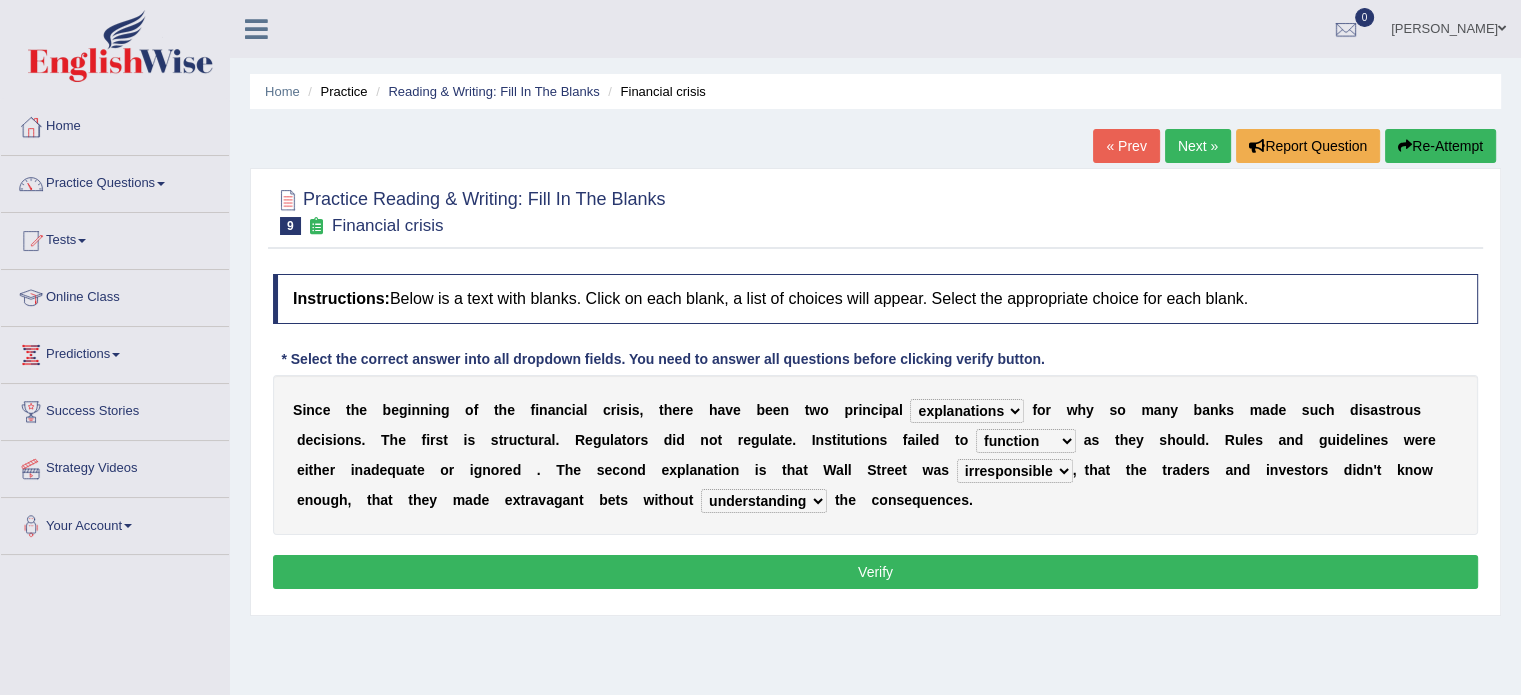 click on "Verify" at bounding box center [875, 572] 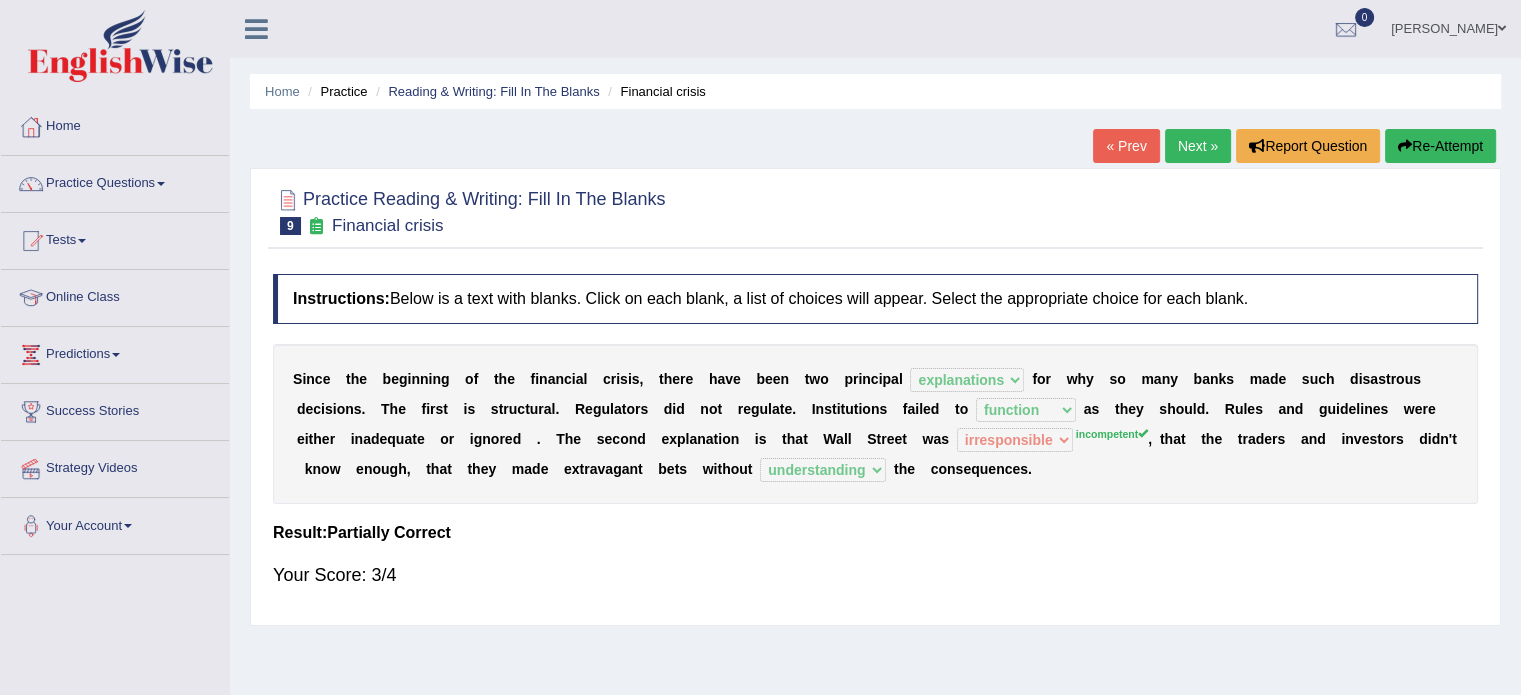 click on "Next »" at bounding box center [1198, 146] 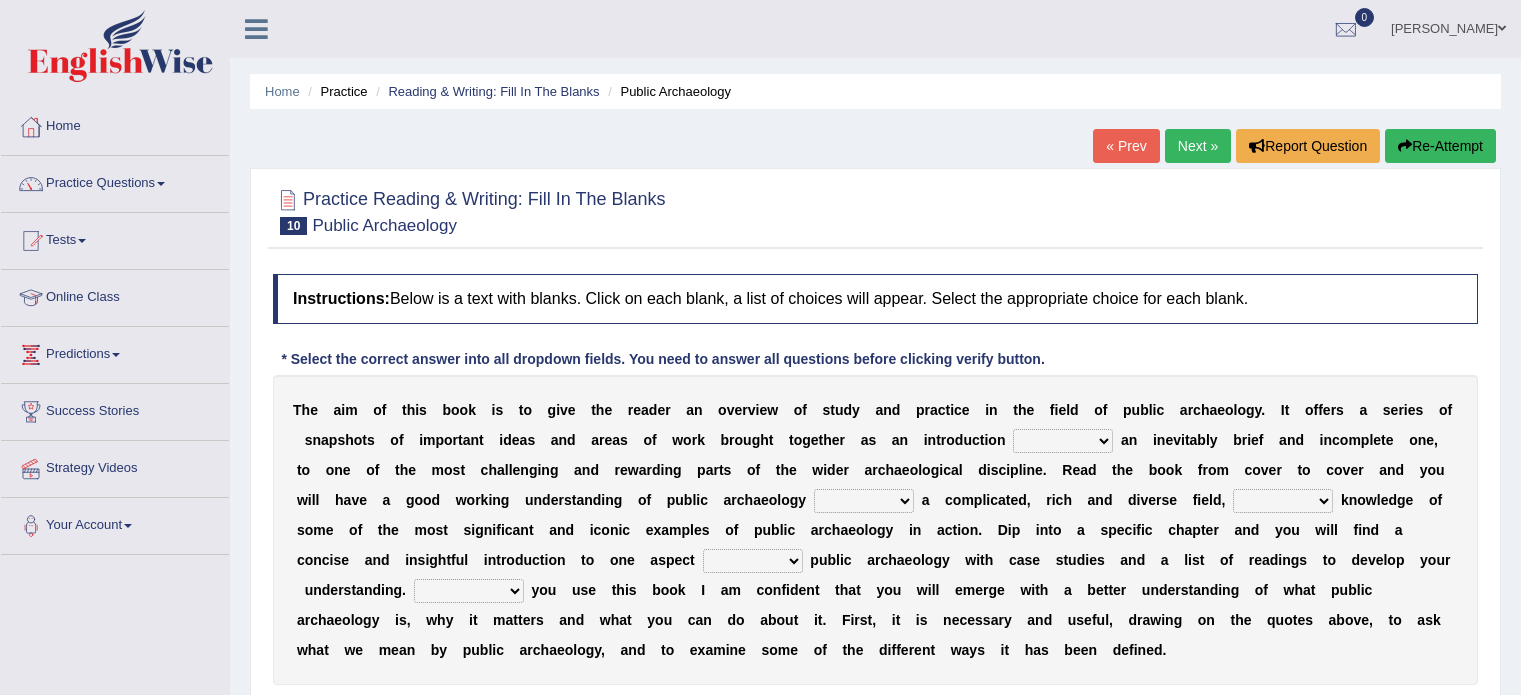 scroll, scrollTop: 0, scrollLeft: 0, axis: both 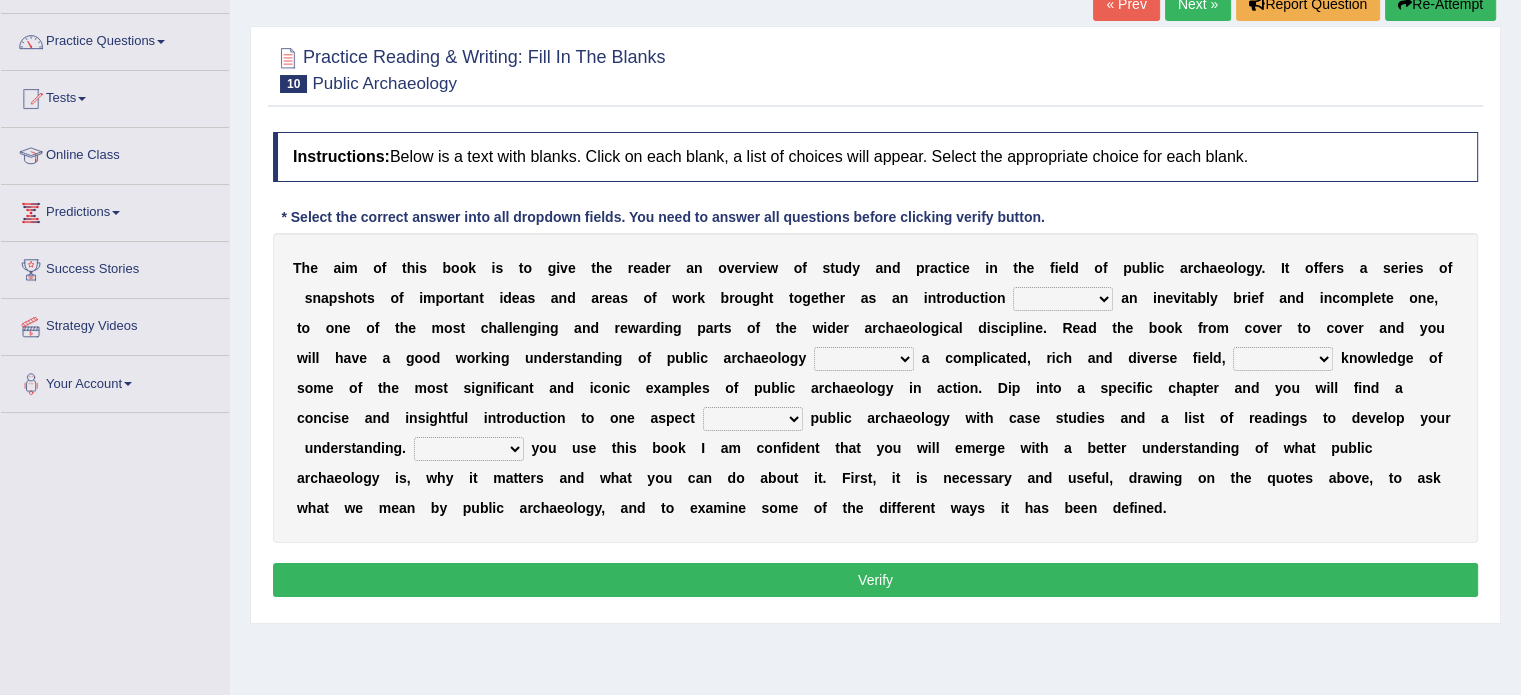 click on "because albeit unless despite" at bounding box center [1063, 299] 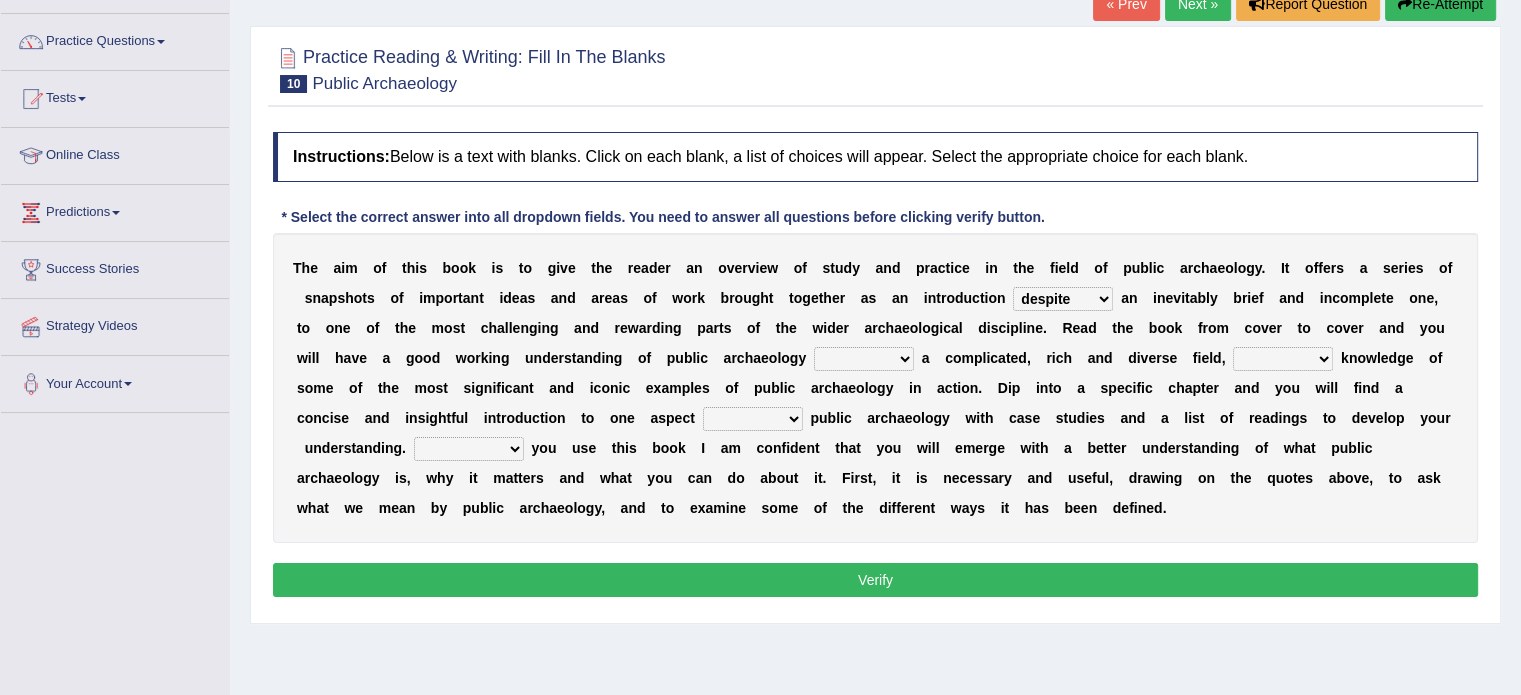 click on "because albeit unless despite" at bounding box center (1063, 299) 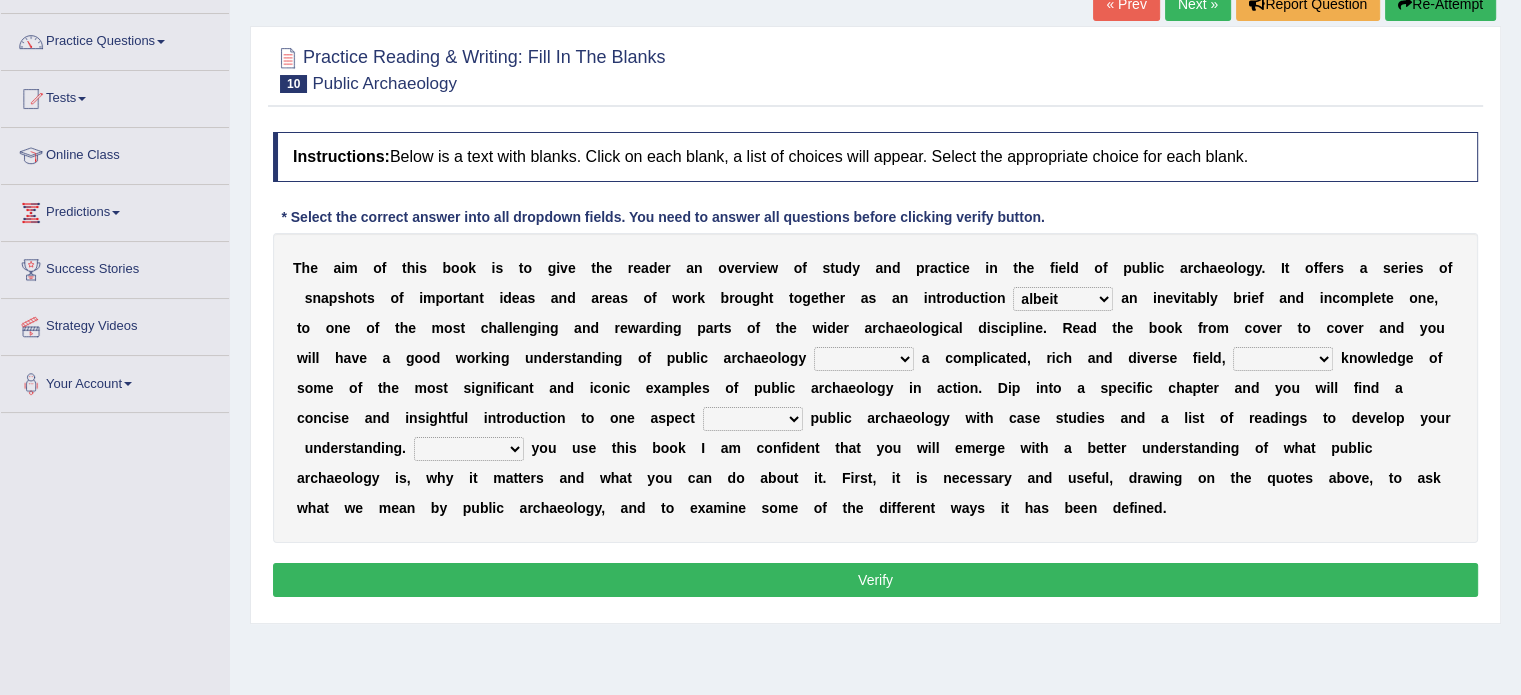 click on "for along with as" at bounding box center (864, 359) 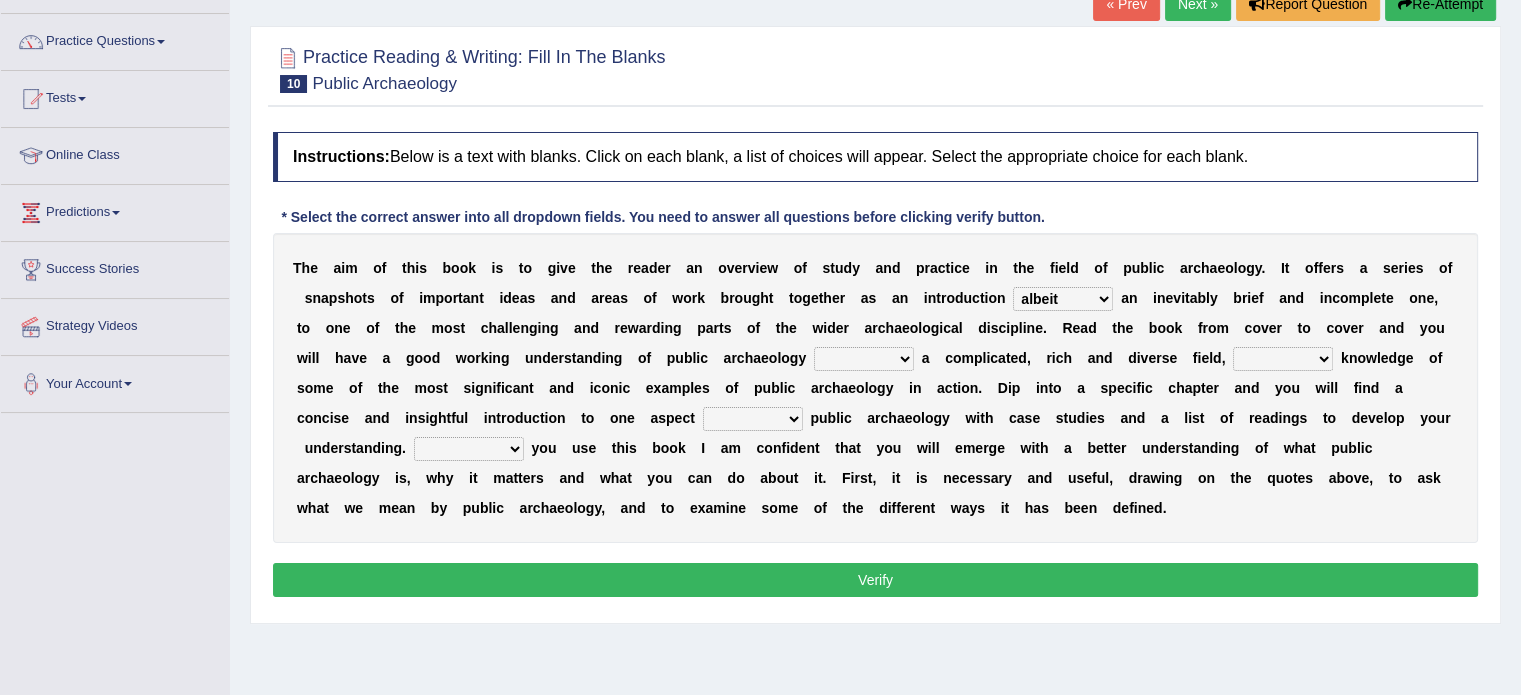 select on "as" 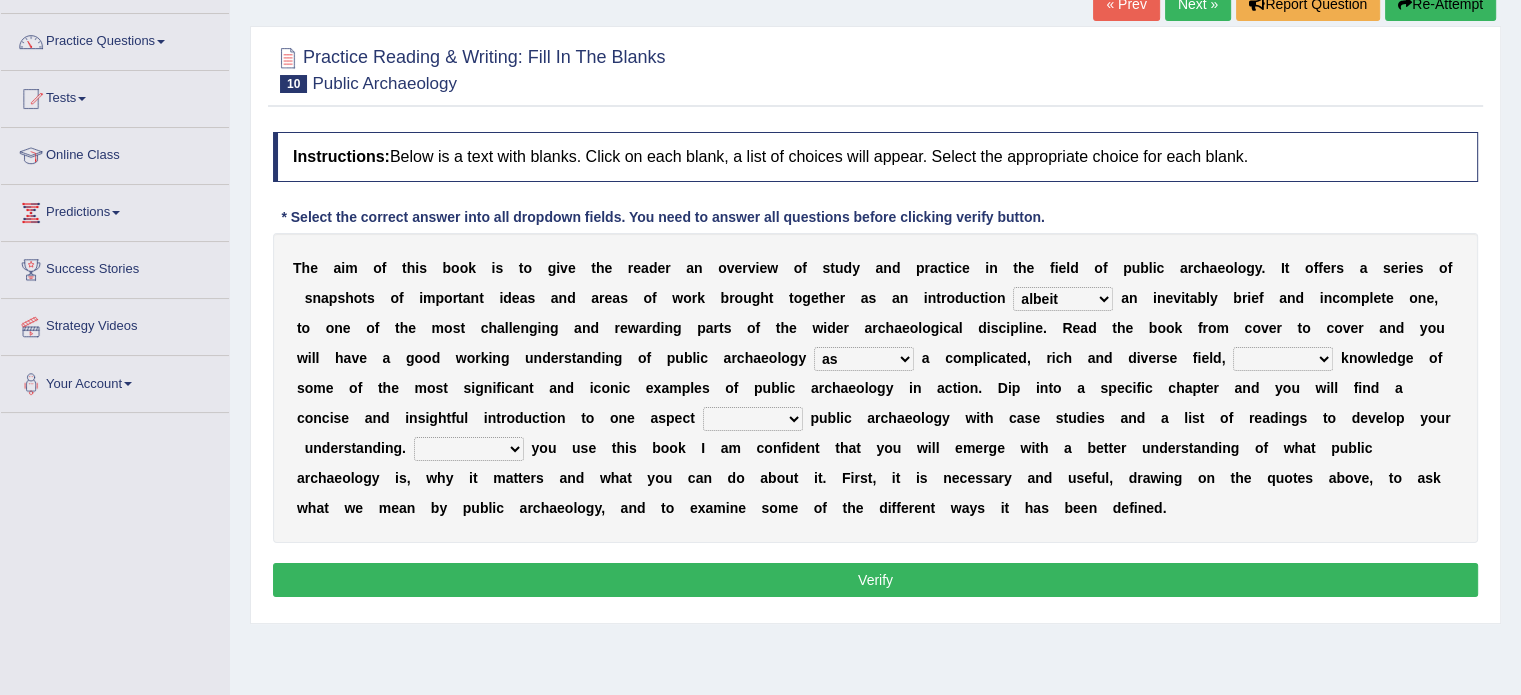 click on "for along with as" at bounding box center [864, 359] 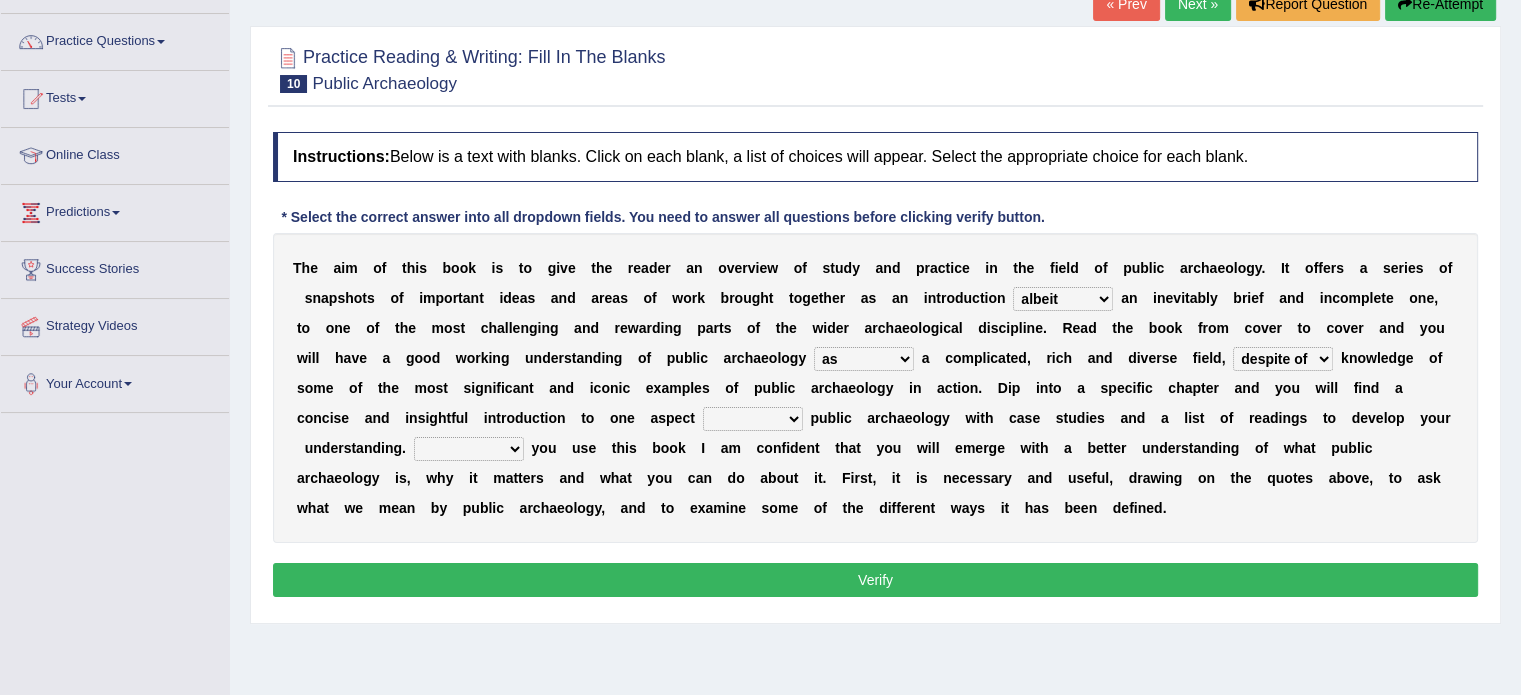 click on "despite of whatever as well as as though" at bounding box center (1283, 359) 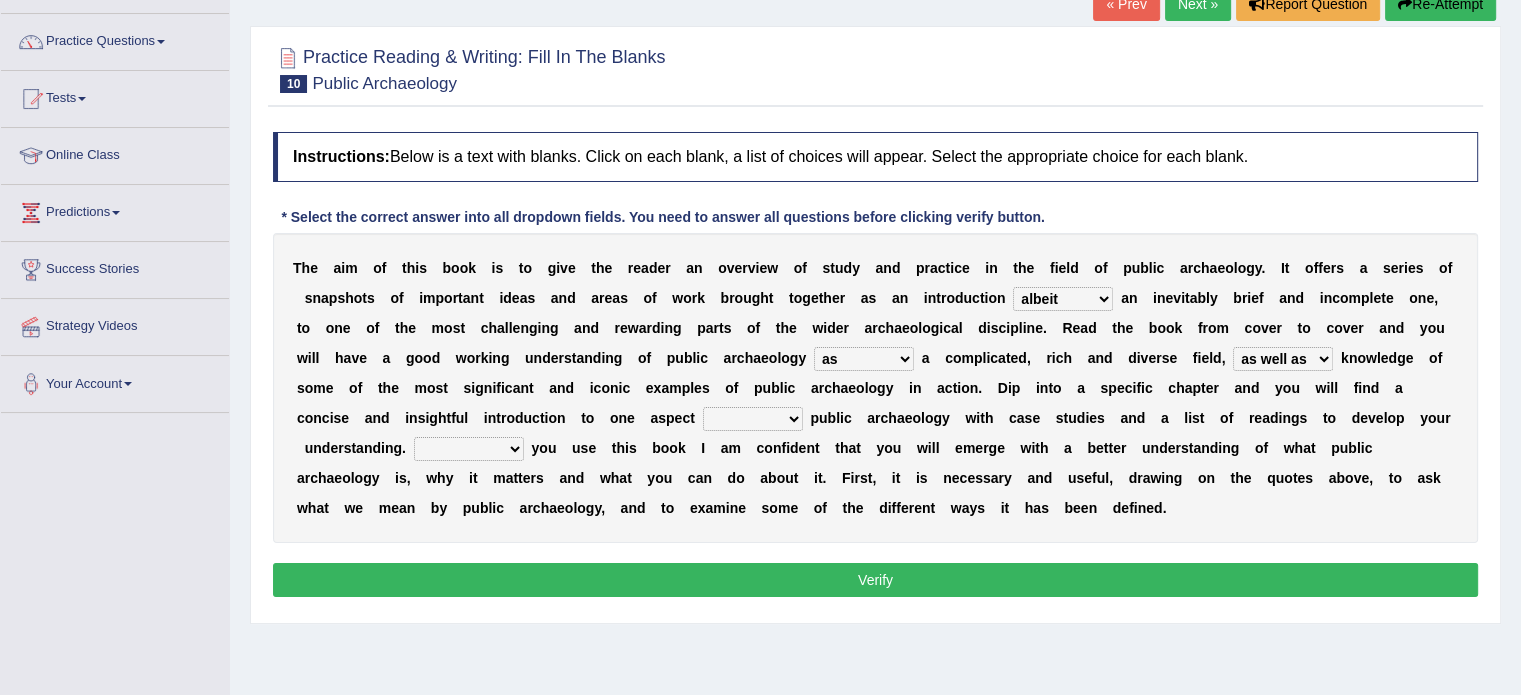 click on "in on by of" at bounding box center [753, 419] 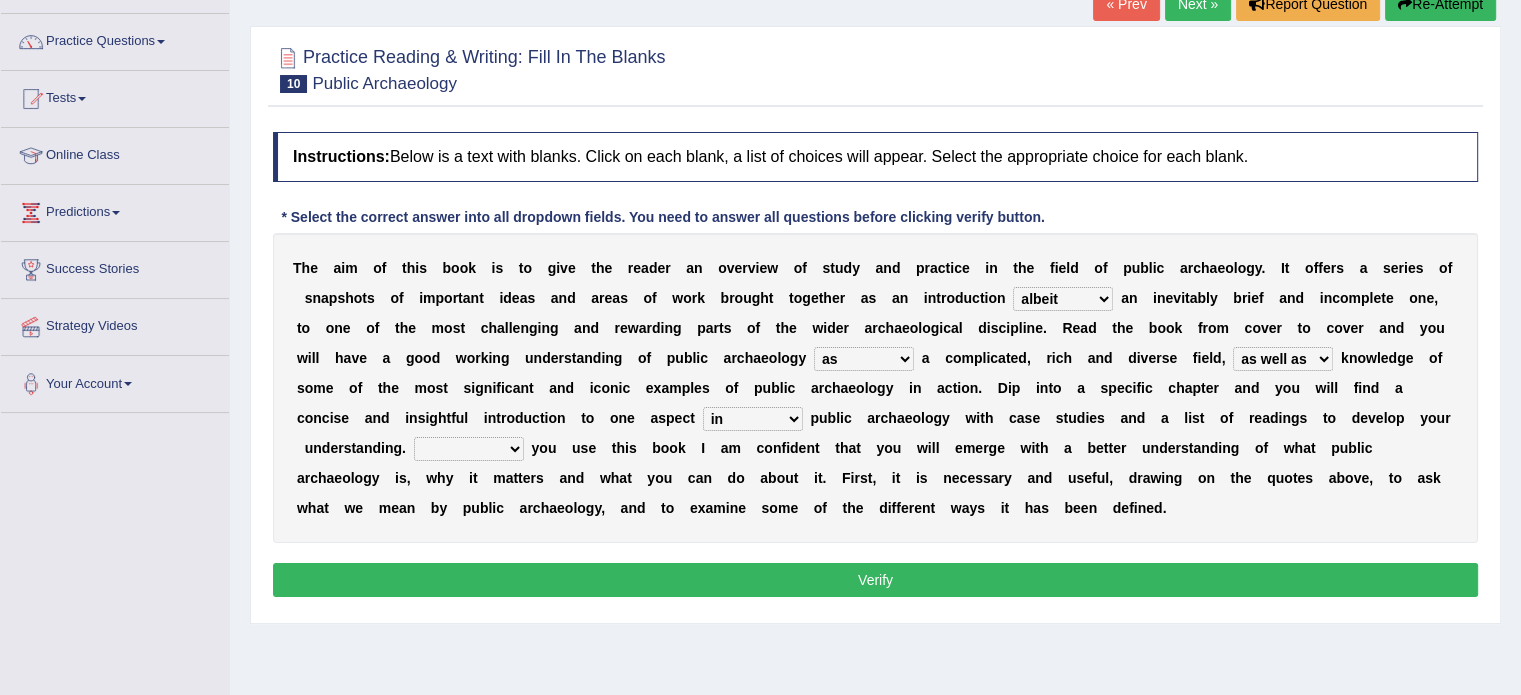 click on "Even That However Considering" at bounding box center (469, 449) 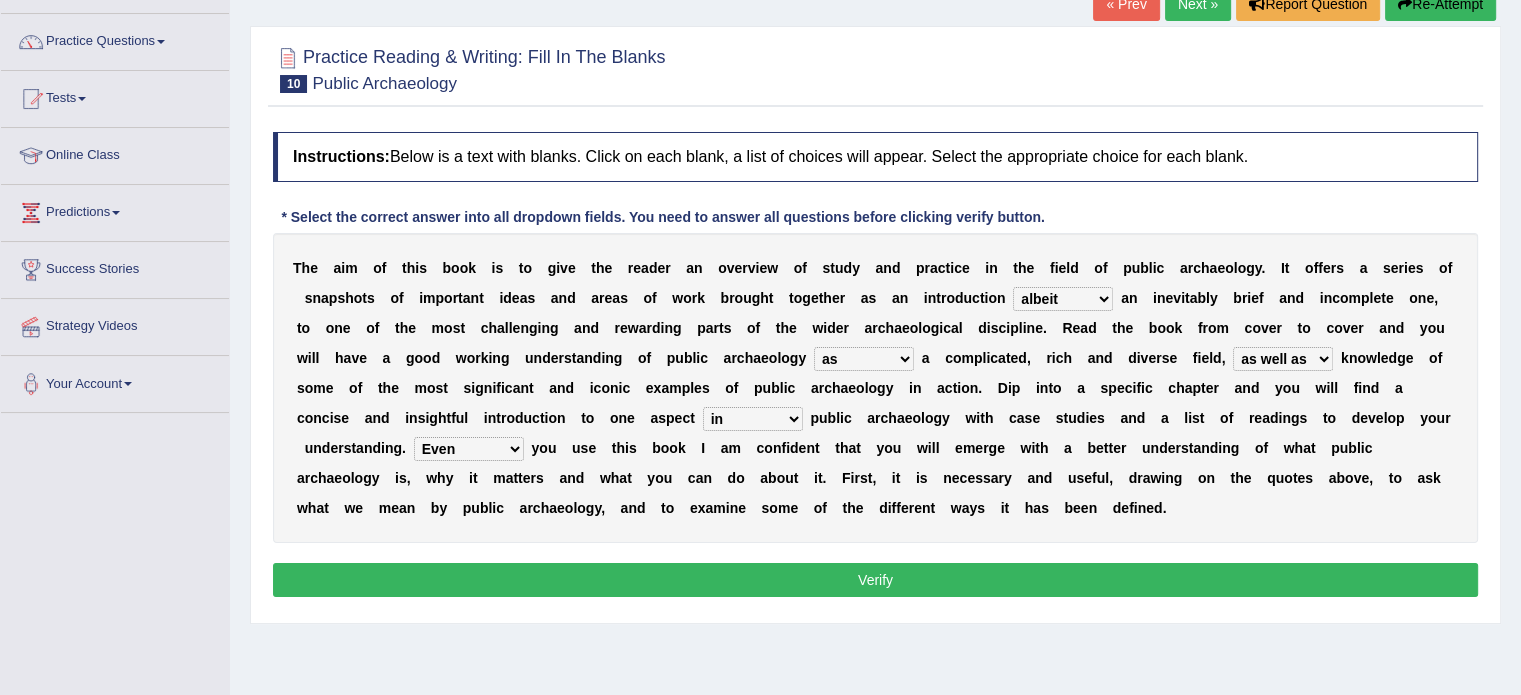 click on "Verify" at bounding box center (875, 580) 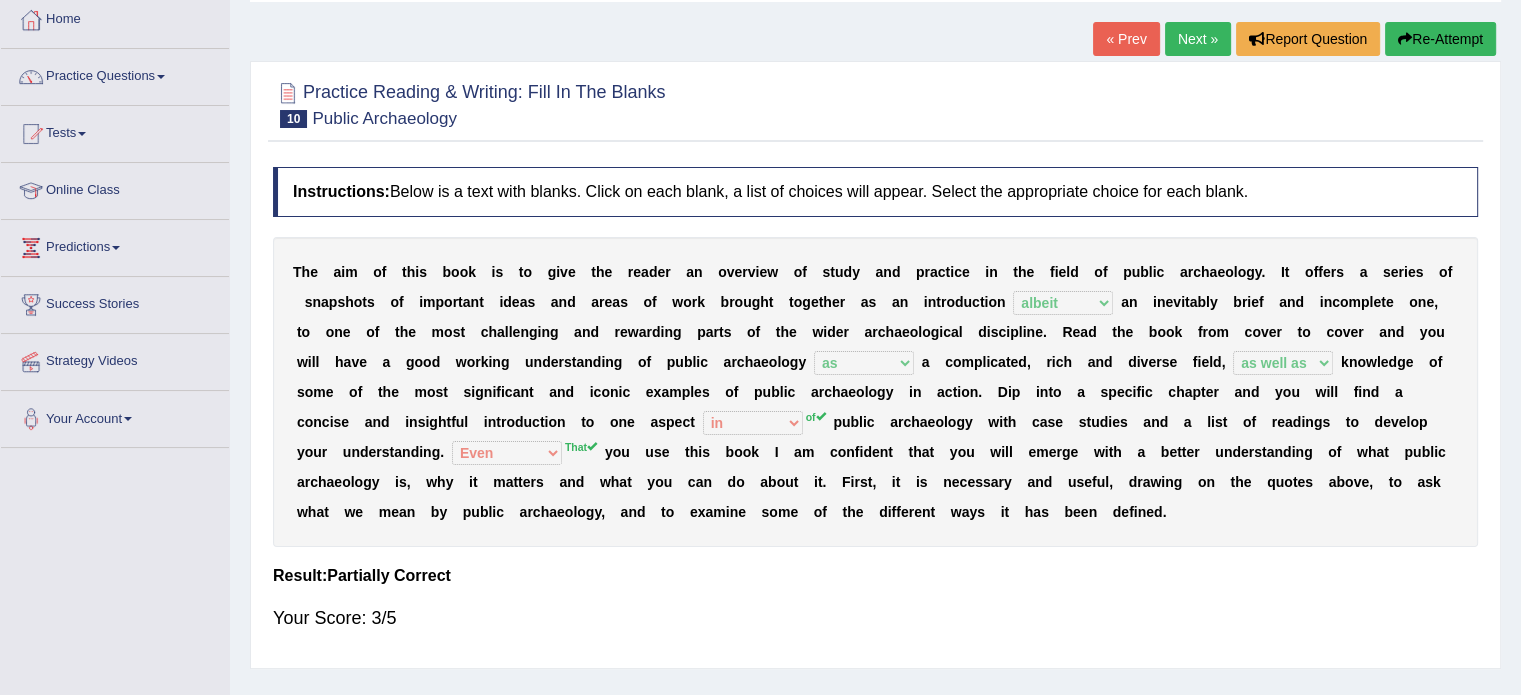 scroll, scrollTop: 0, scrollLeft: 0, axis: both 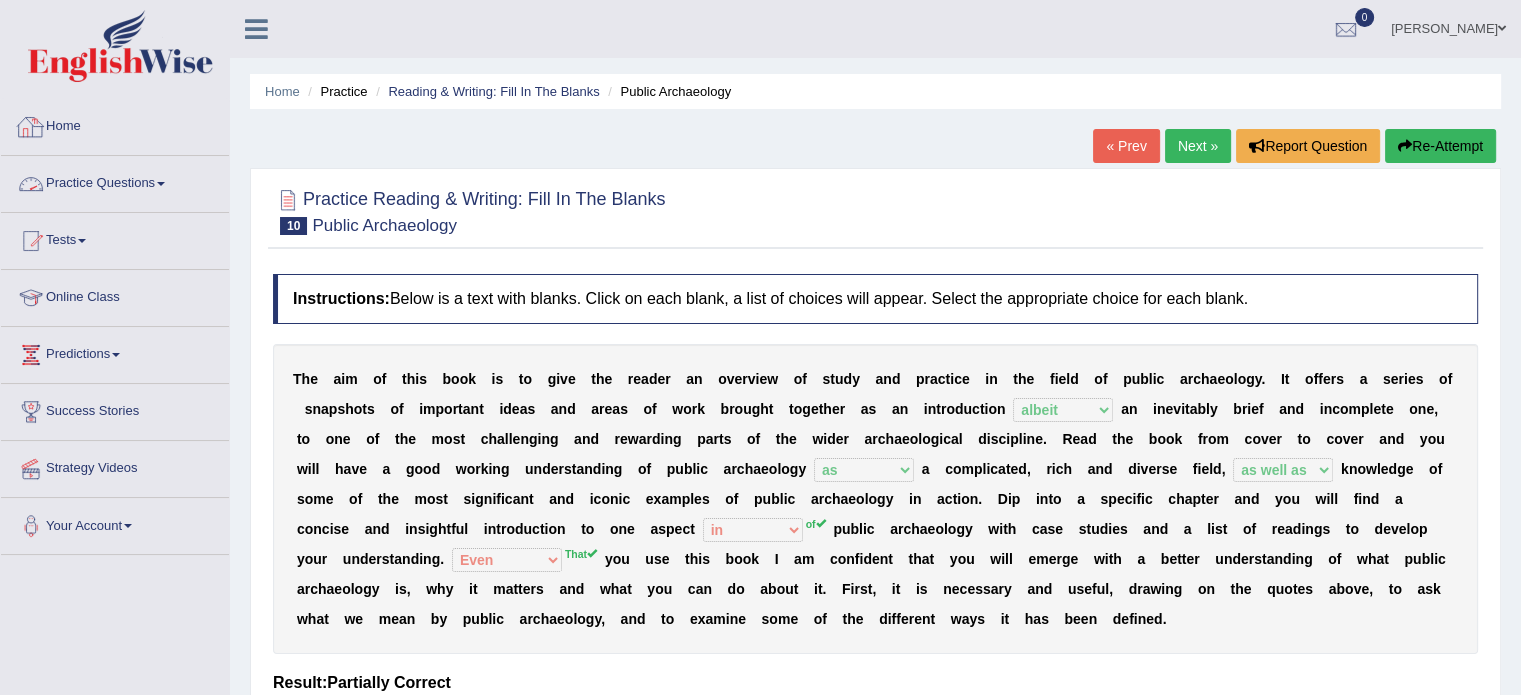 click on "Home" at bounding box center [115, 124] 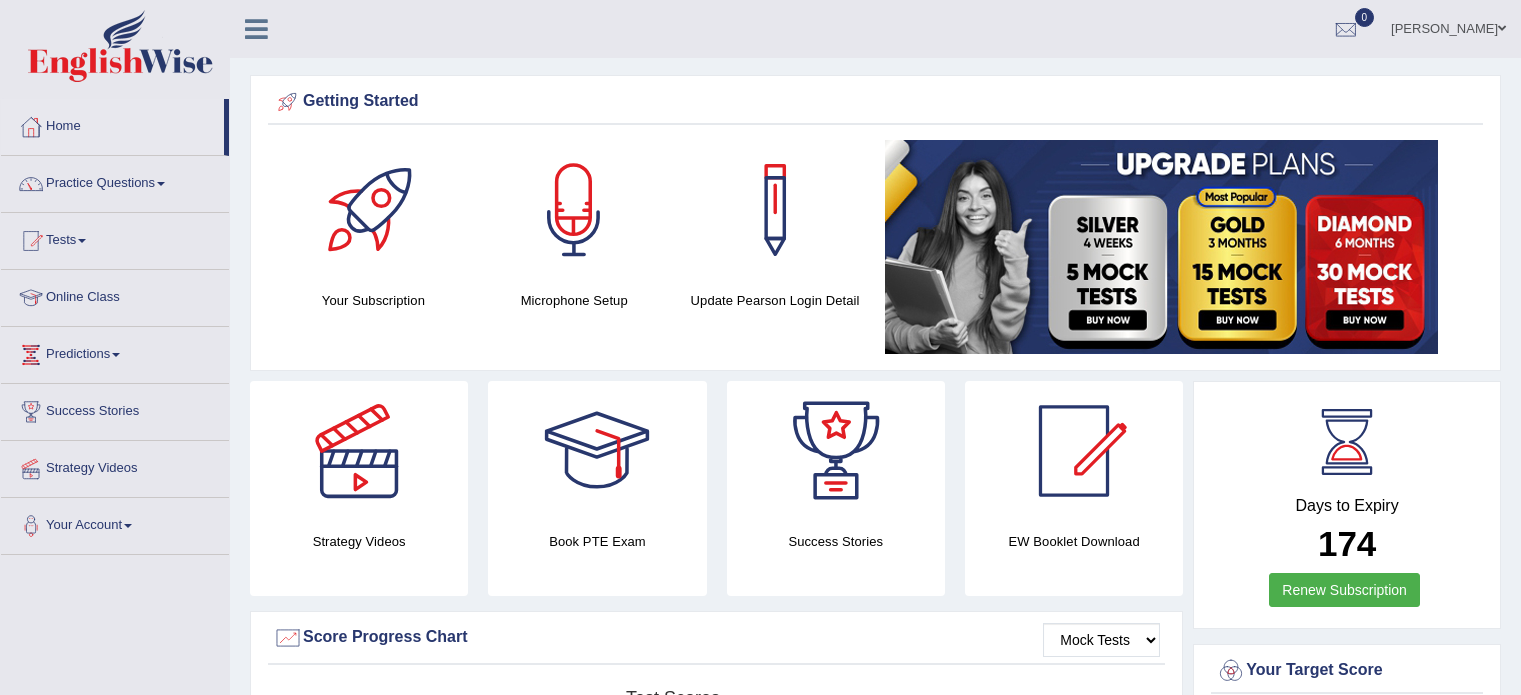 scroll, scrollTop: 388, scrollLeft: 0, axis: vertical 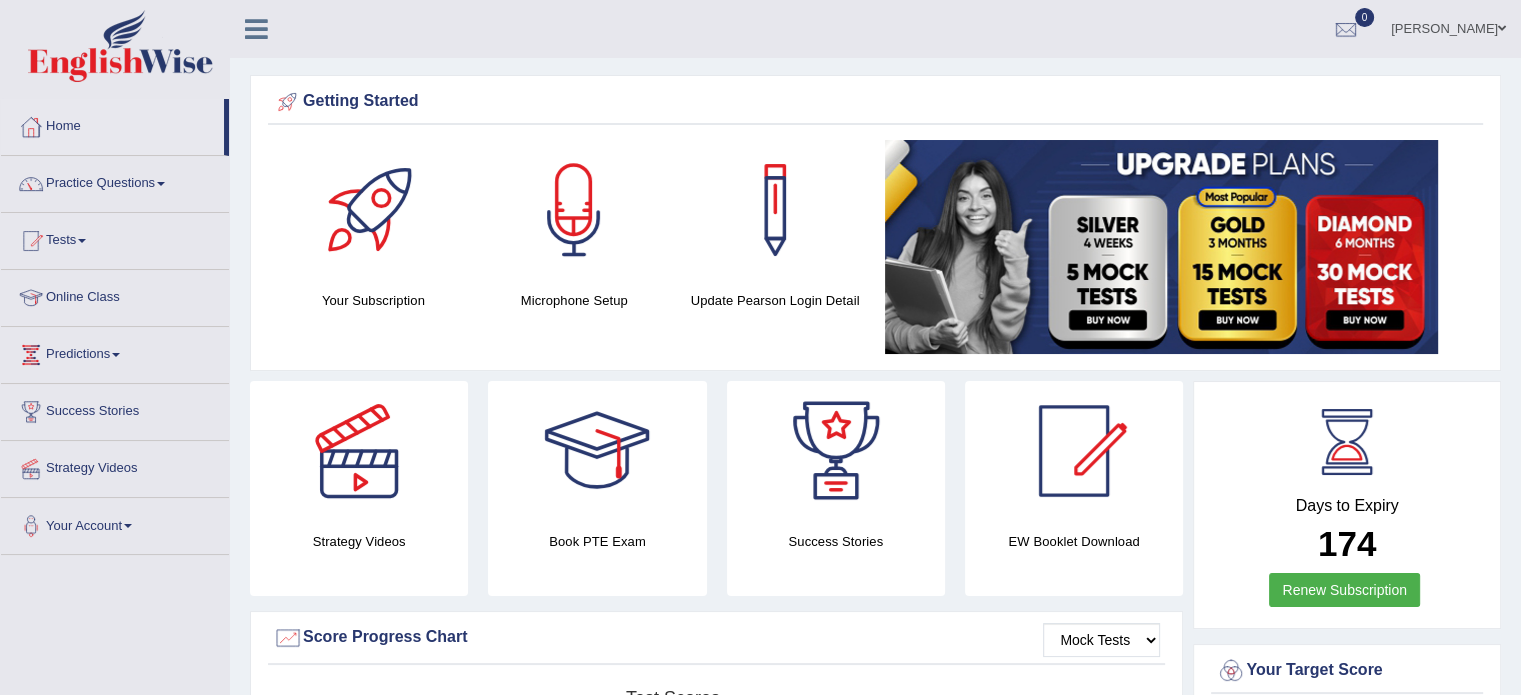 drag, startPoint x: 0, startPoint y: 0, endPoint x: 1529, endPoint y: 96, distance: 1532.0107 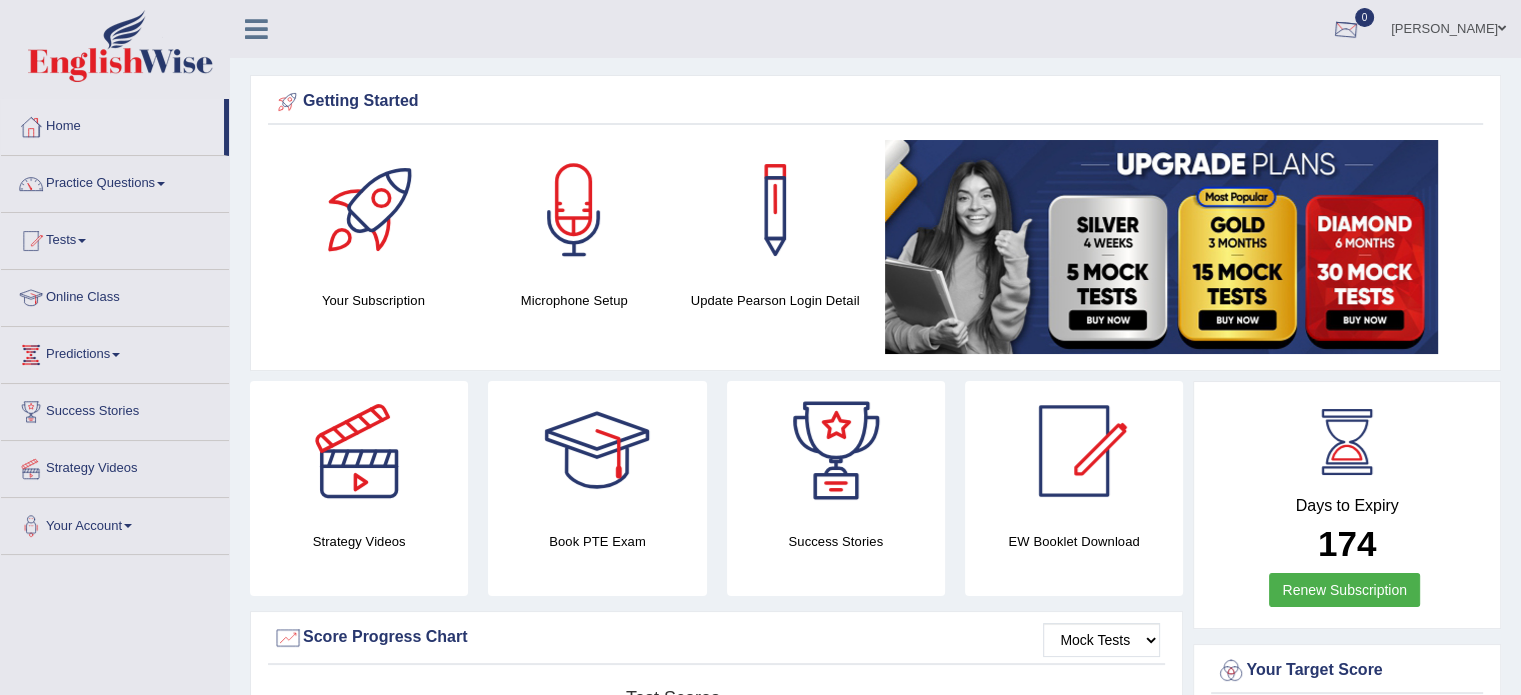 click at bounding box center [1346, 30] 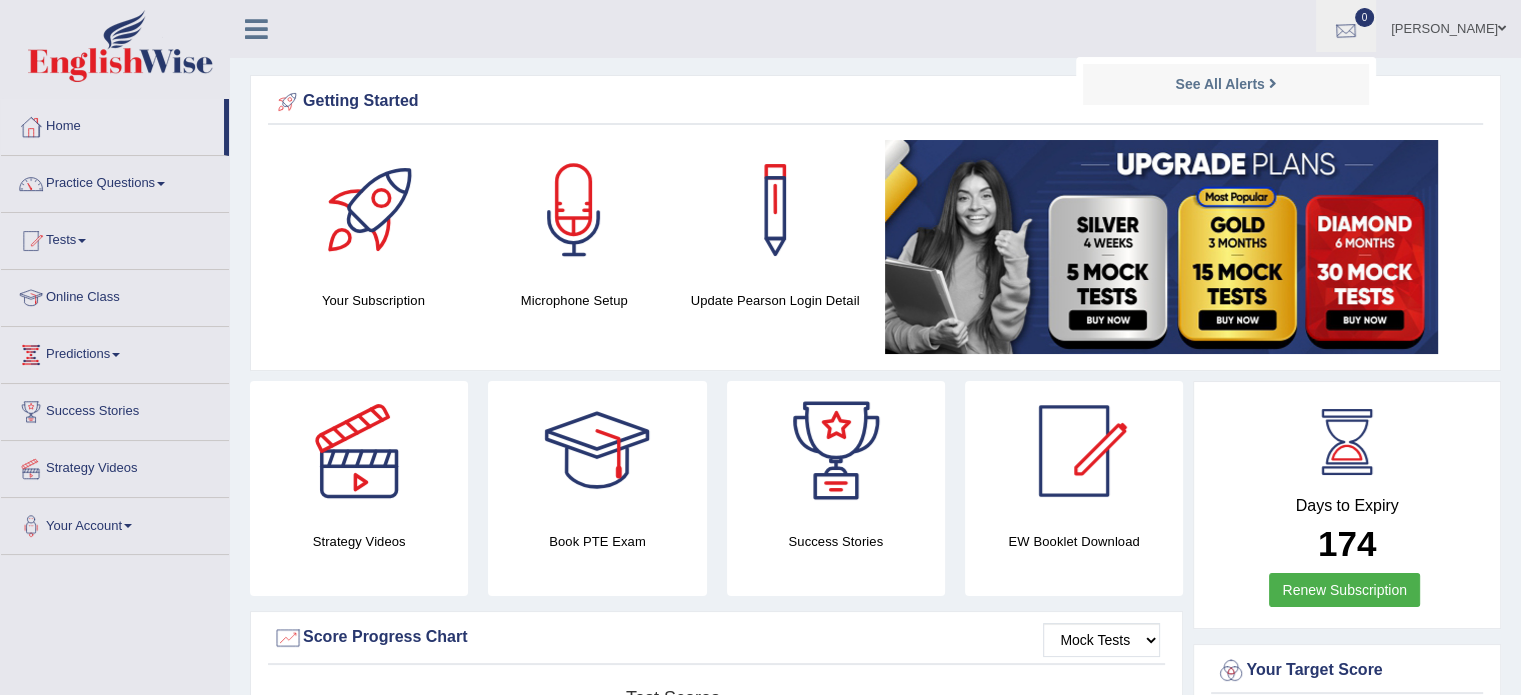 click at bounding box center [1346, 30] 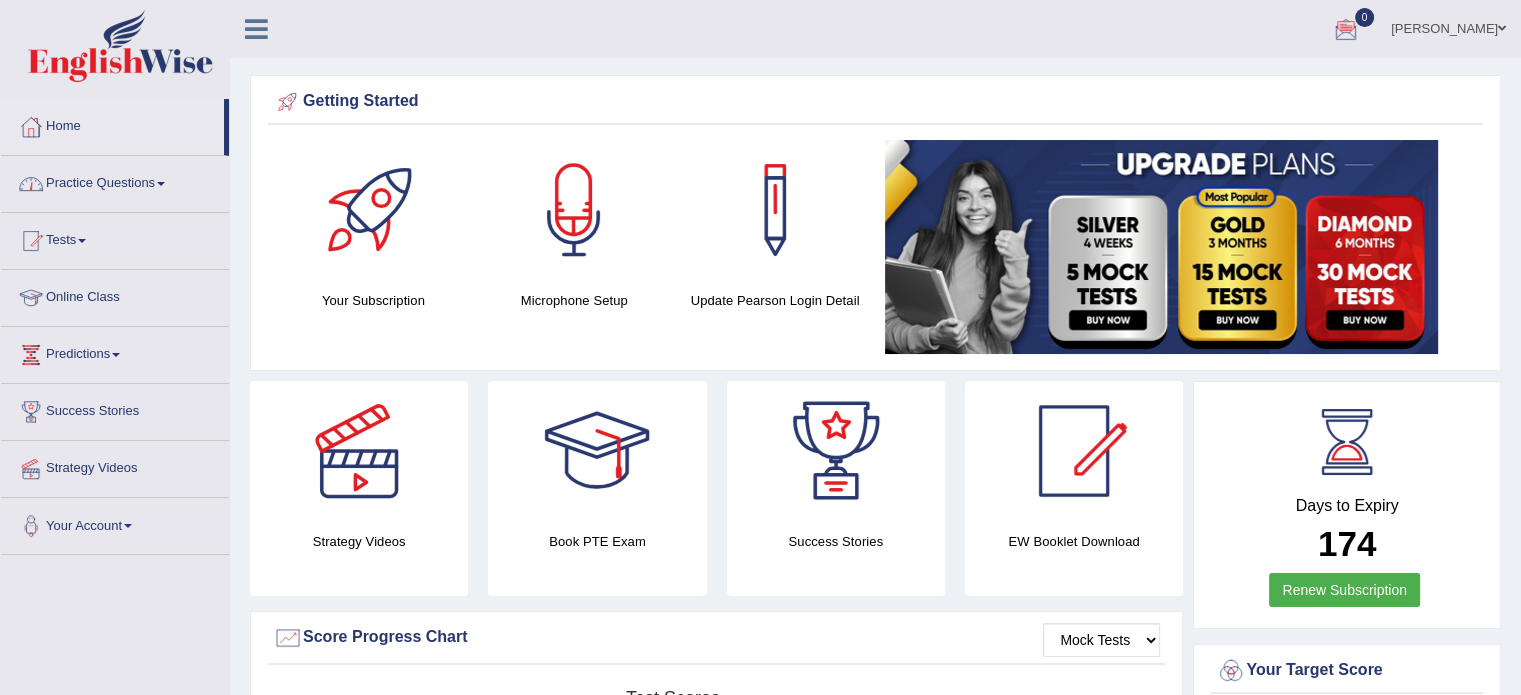 click on "0" at bounding box center (1346, 26) 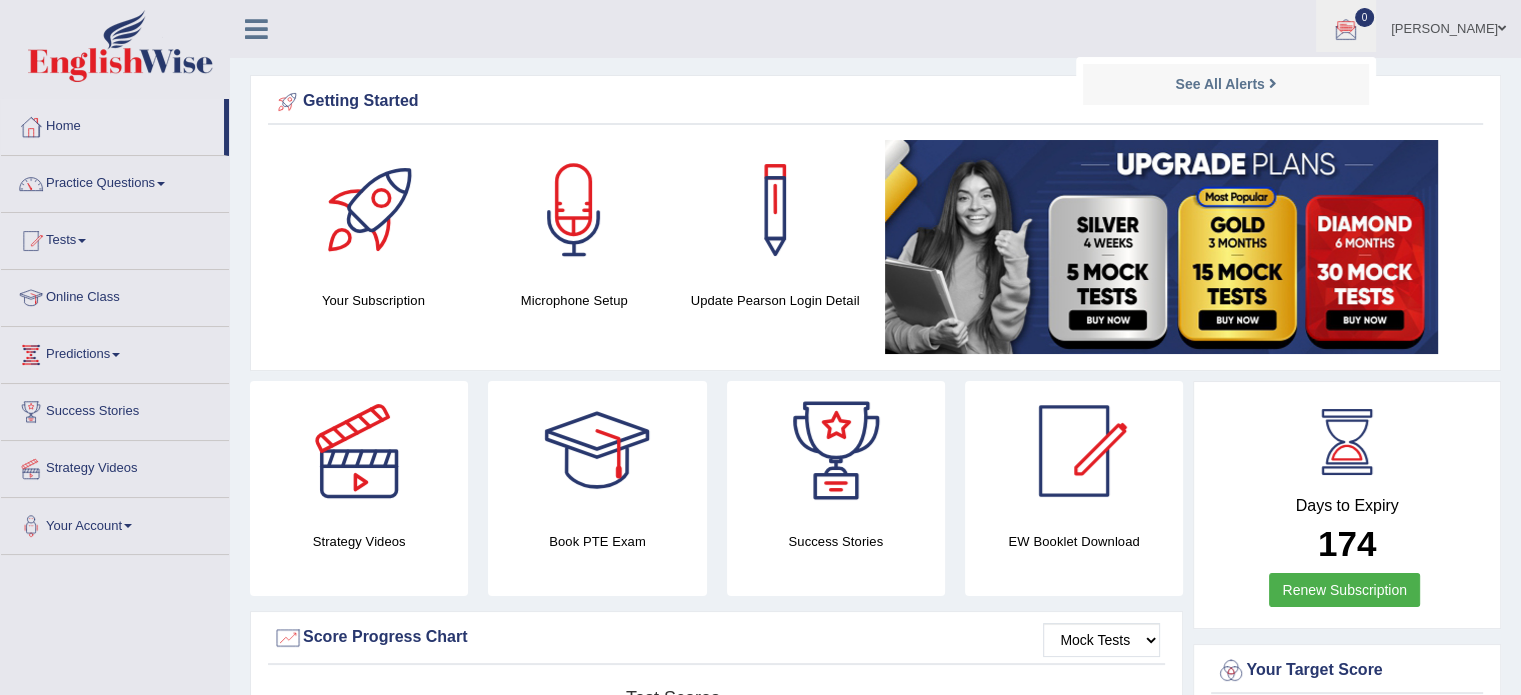 click on "0" at bounding box center [1346, 26] 